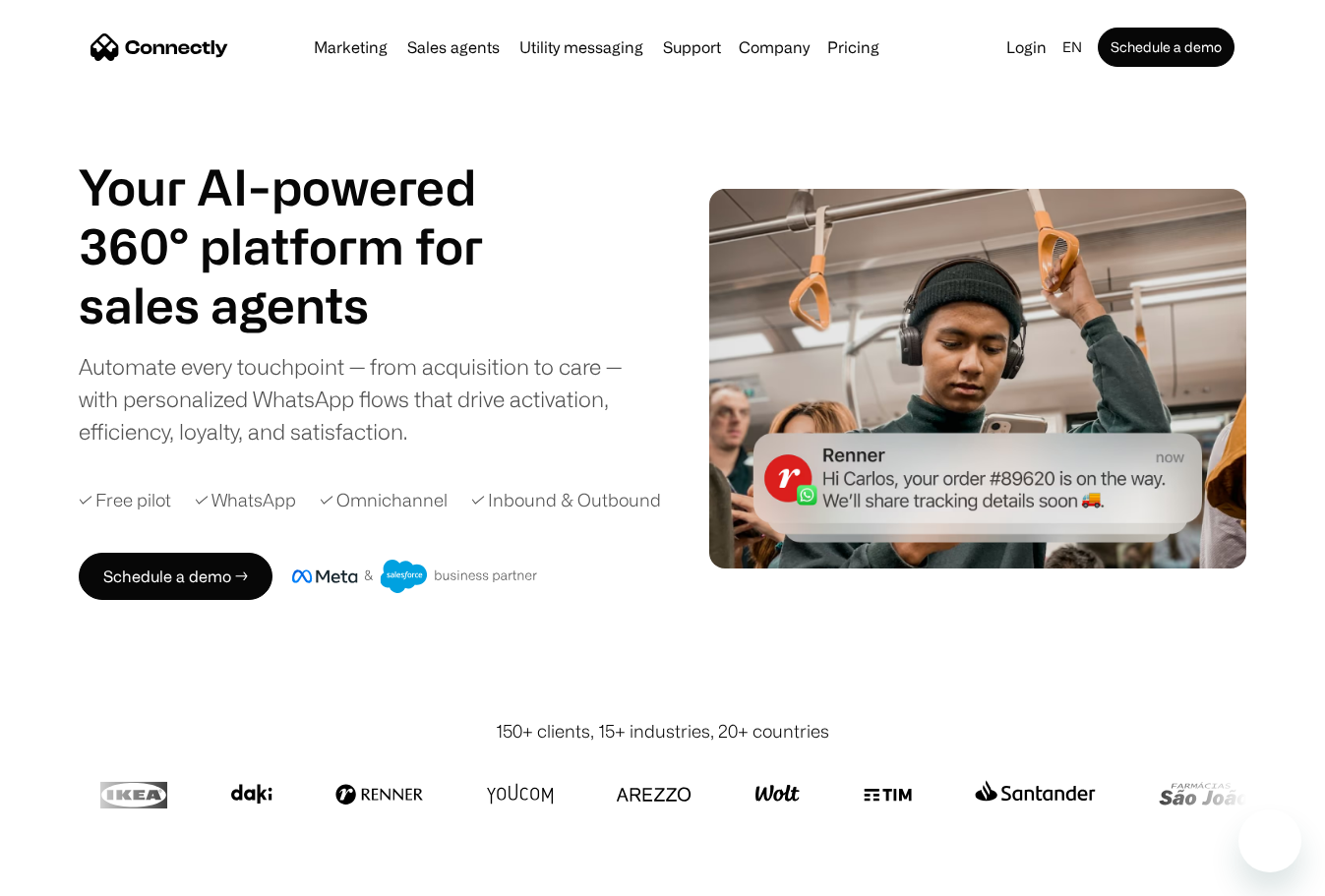 scroll, scrollTop: 0, scrollLeft: 0, axis: both 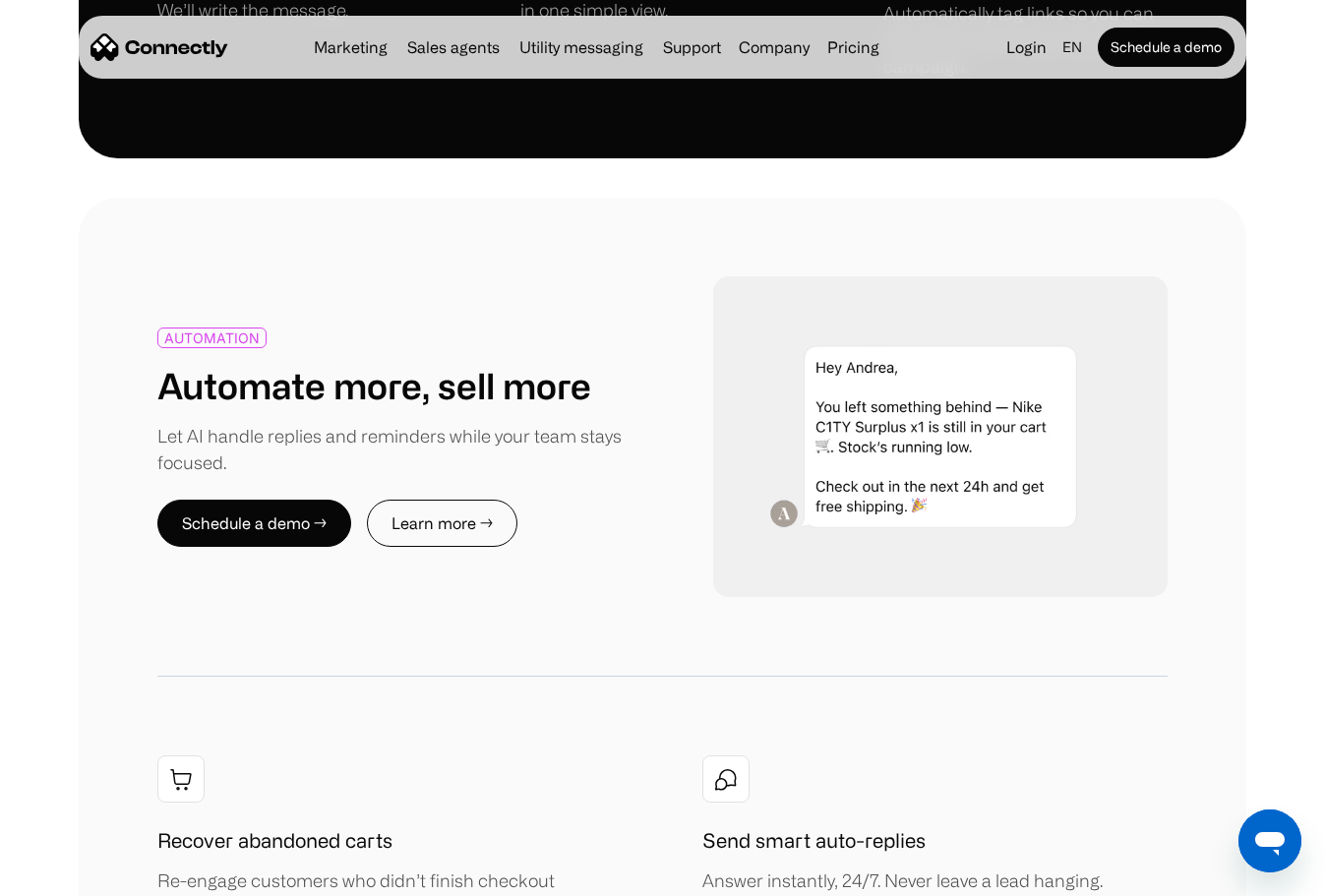 click on "Automate more, sell more" at bounding box center (374, 385) 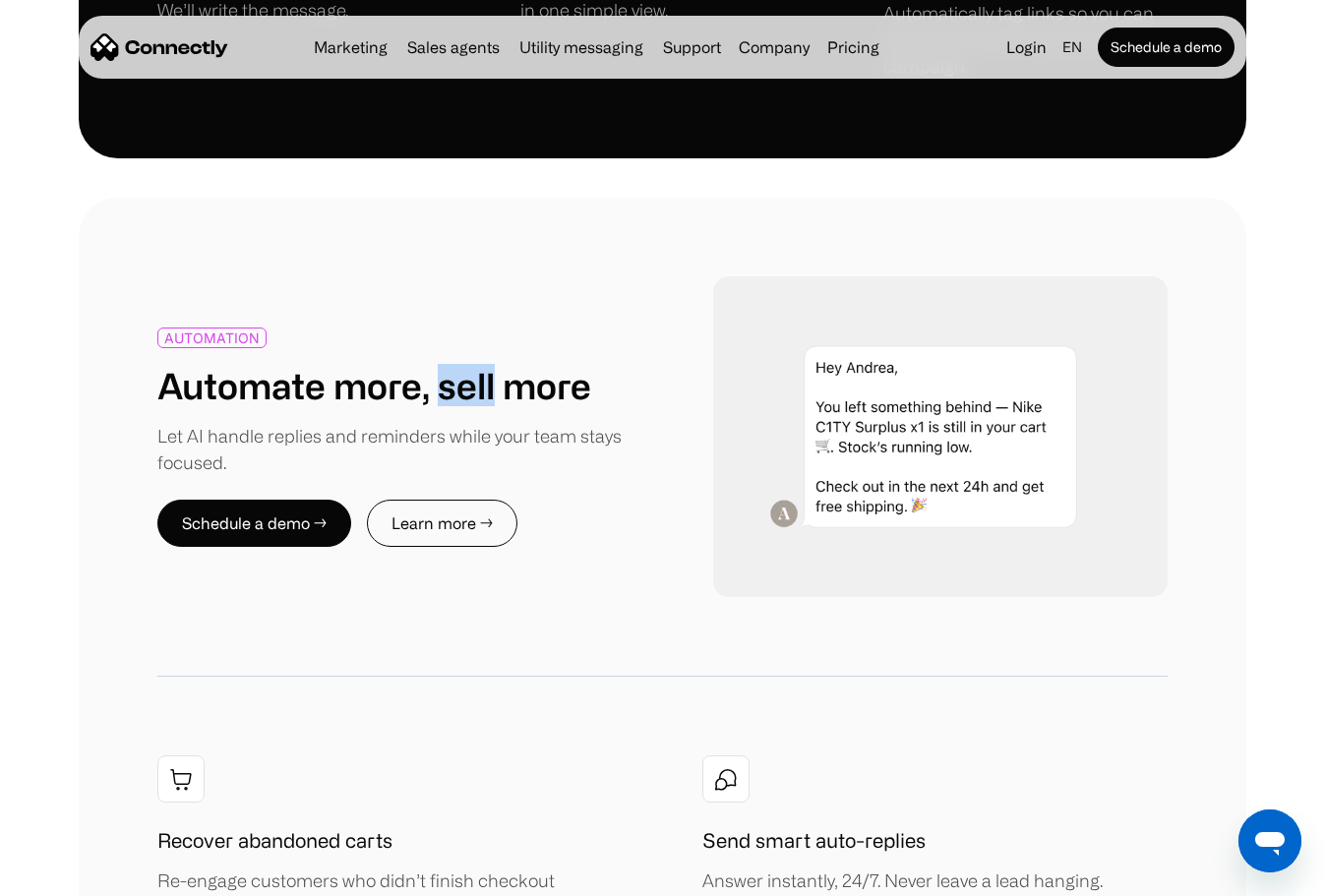 click on "Automate more, sell more" at bounding box center [374, 385] 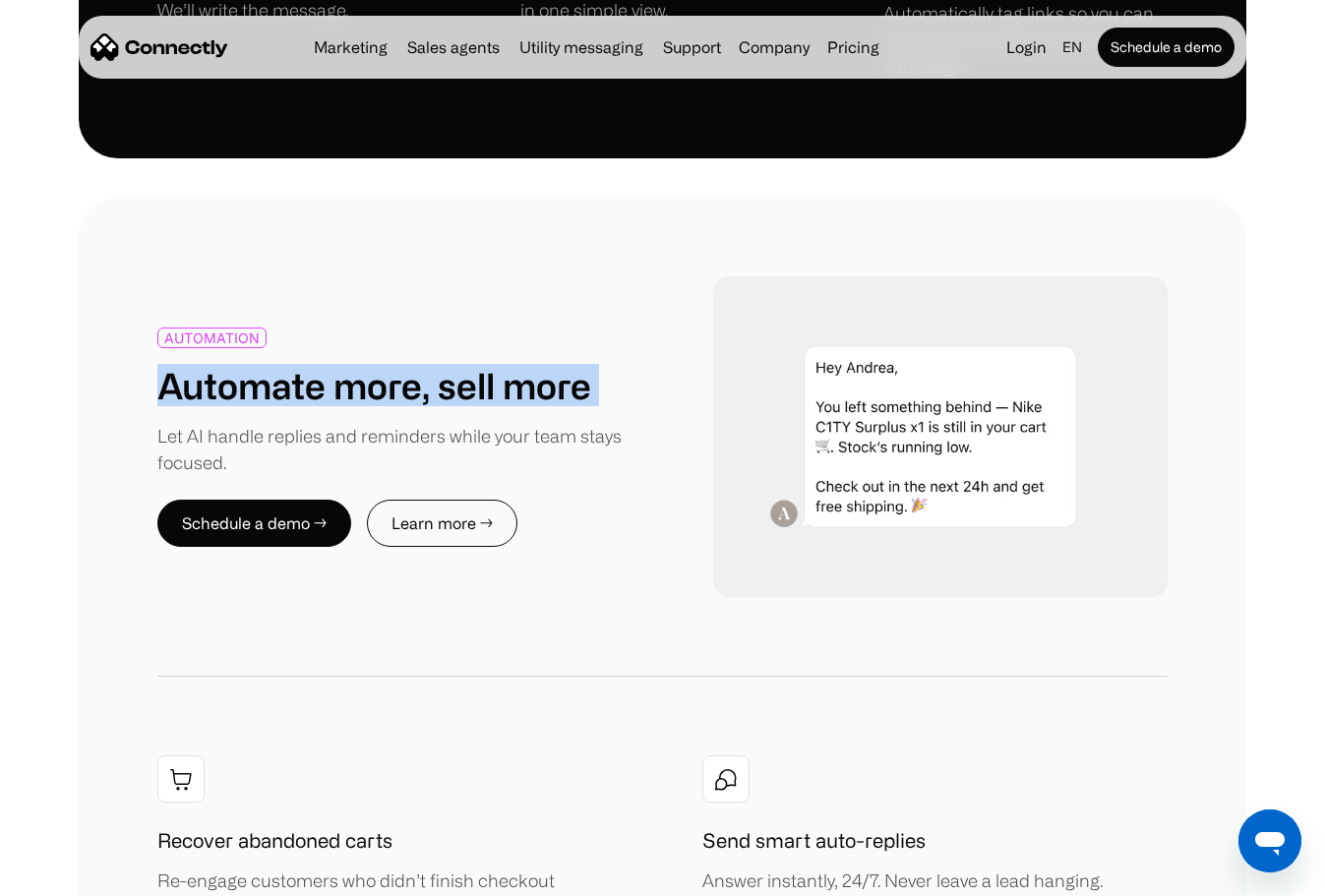 click on "Automate more, sell more" at bounding box center [374, 385] 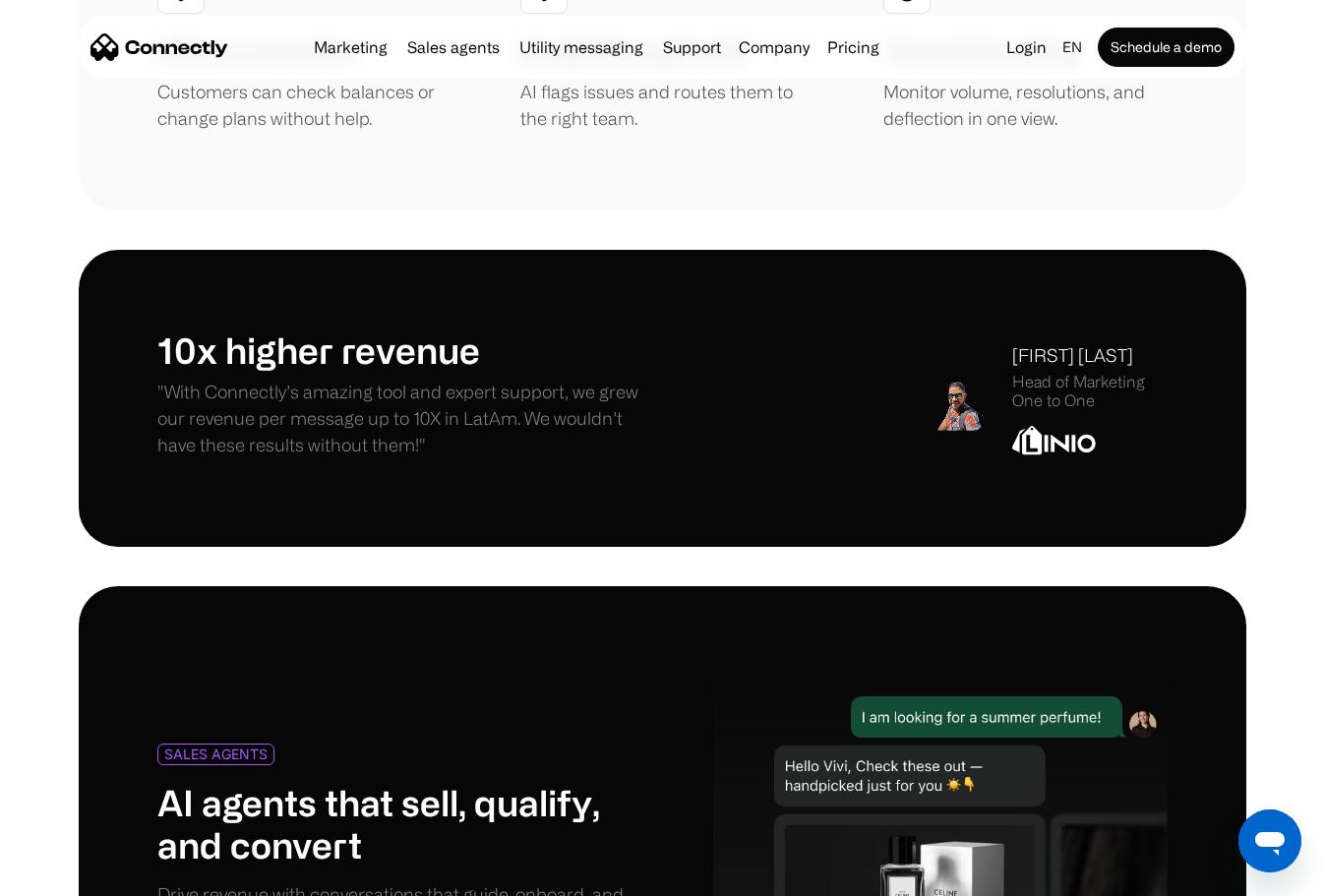 scroll, scrollTop: 7878, scrollLeft: 0, axis: vertical 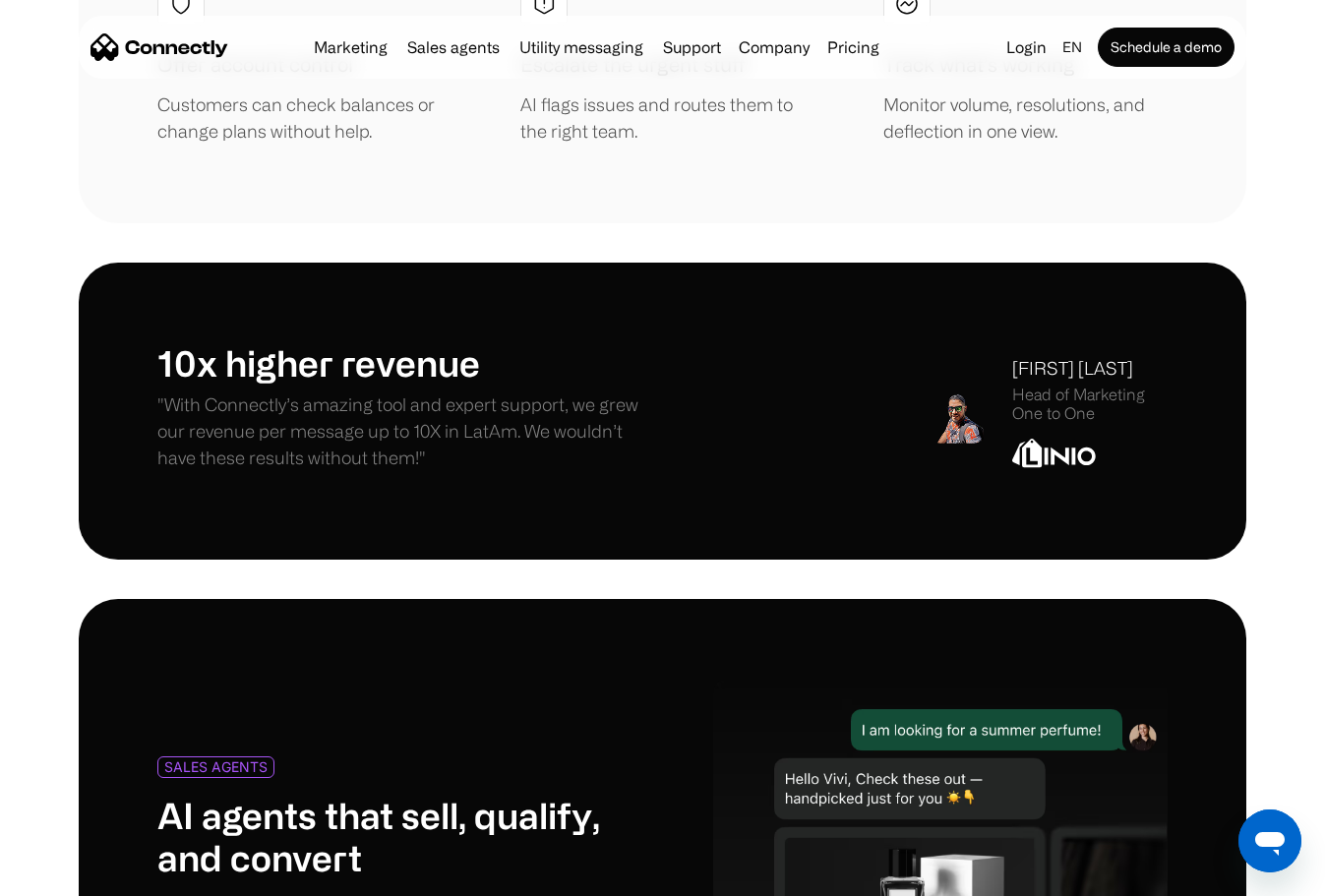 click at bounding box center (1054, 453) 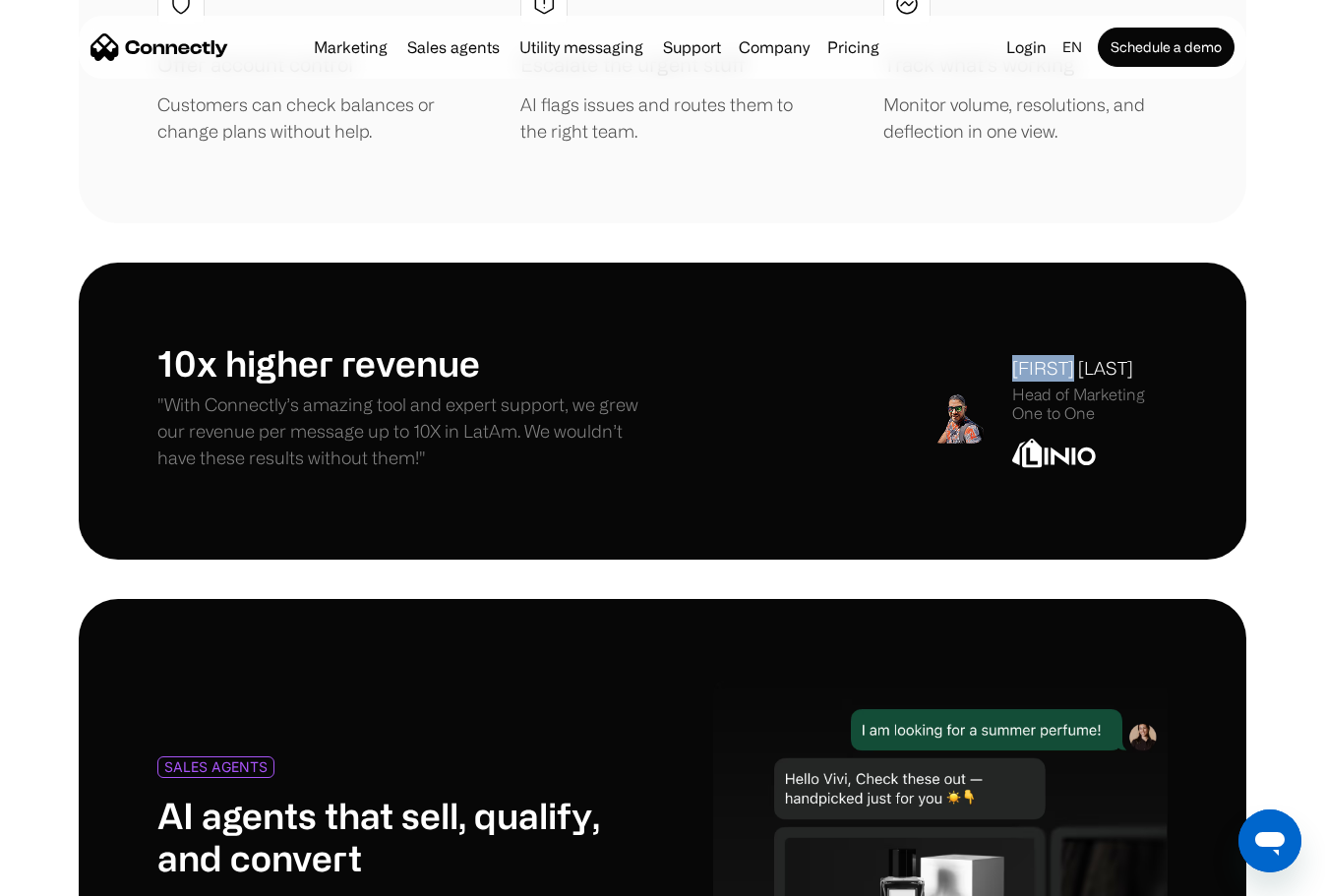 click on "Ricardo Contardo Díaz" at bounding box center (1090, 368) 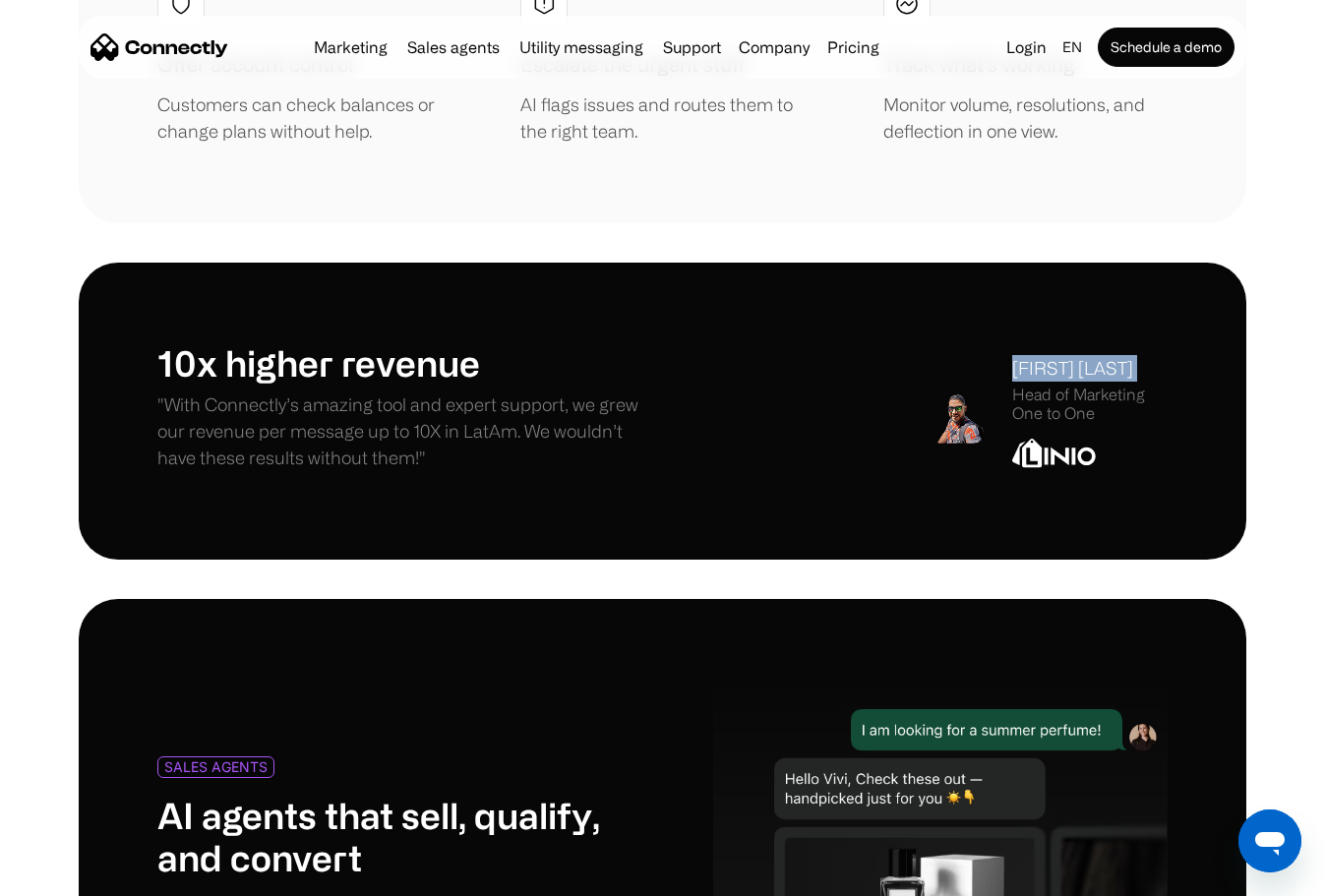click on "Ricardo Contardo Díaz" at bounding box center [1090, 368] 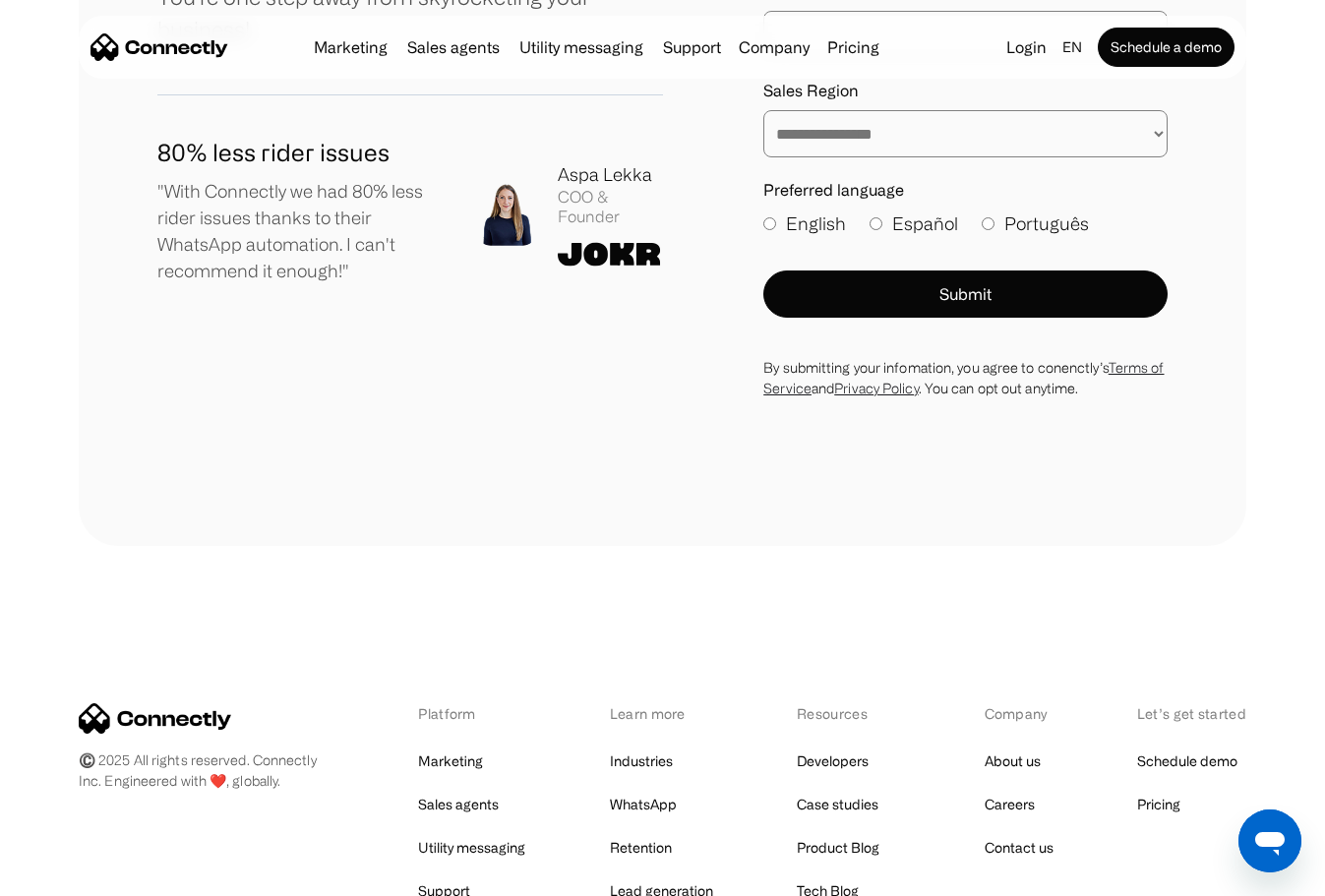 scroll, scrollTop: 10773, scrollLeft: 0, axis: vertical 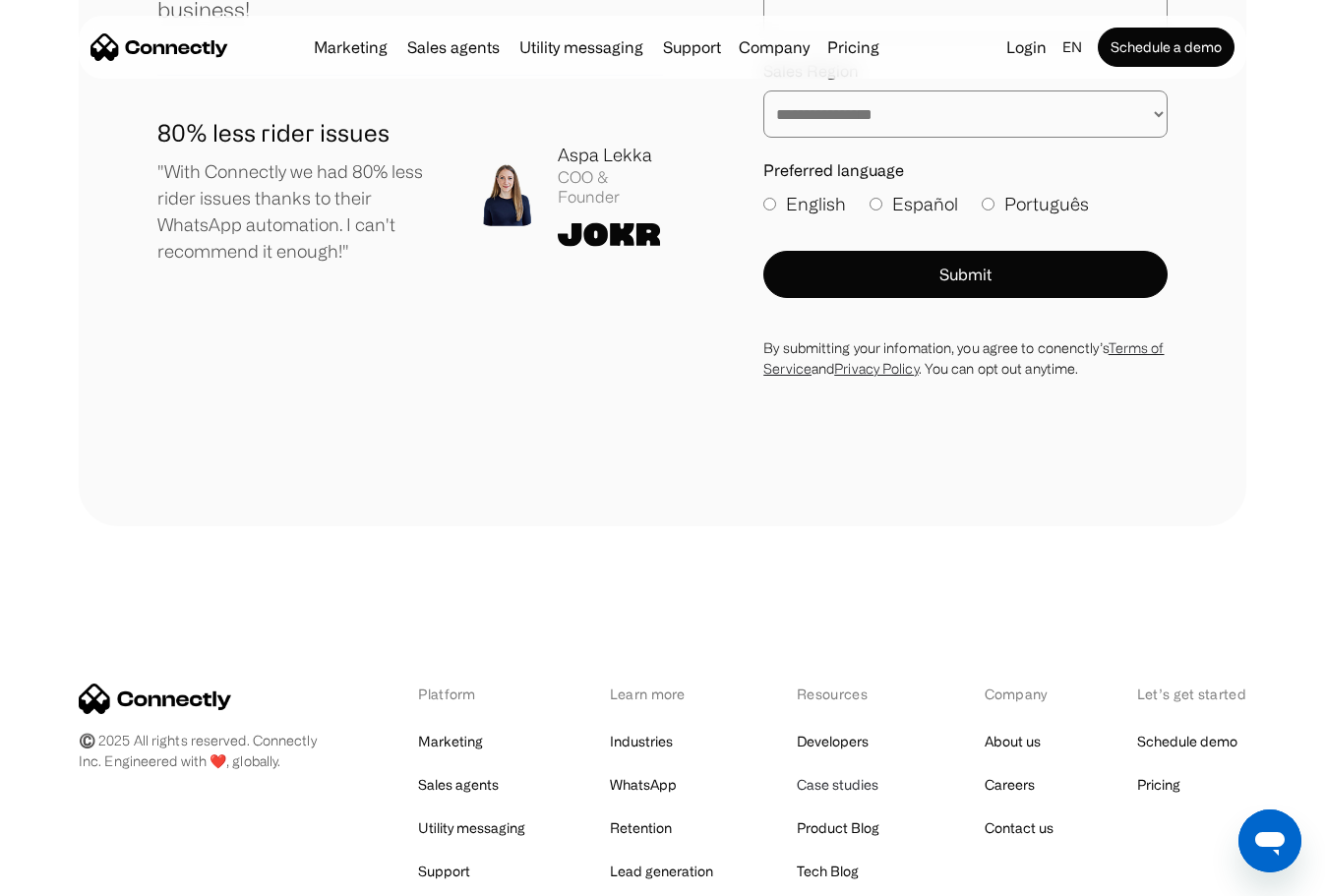 click on "Case studies" at bounding box center (837, 785) 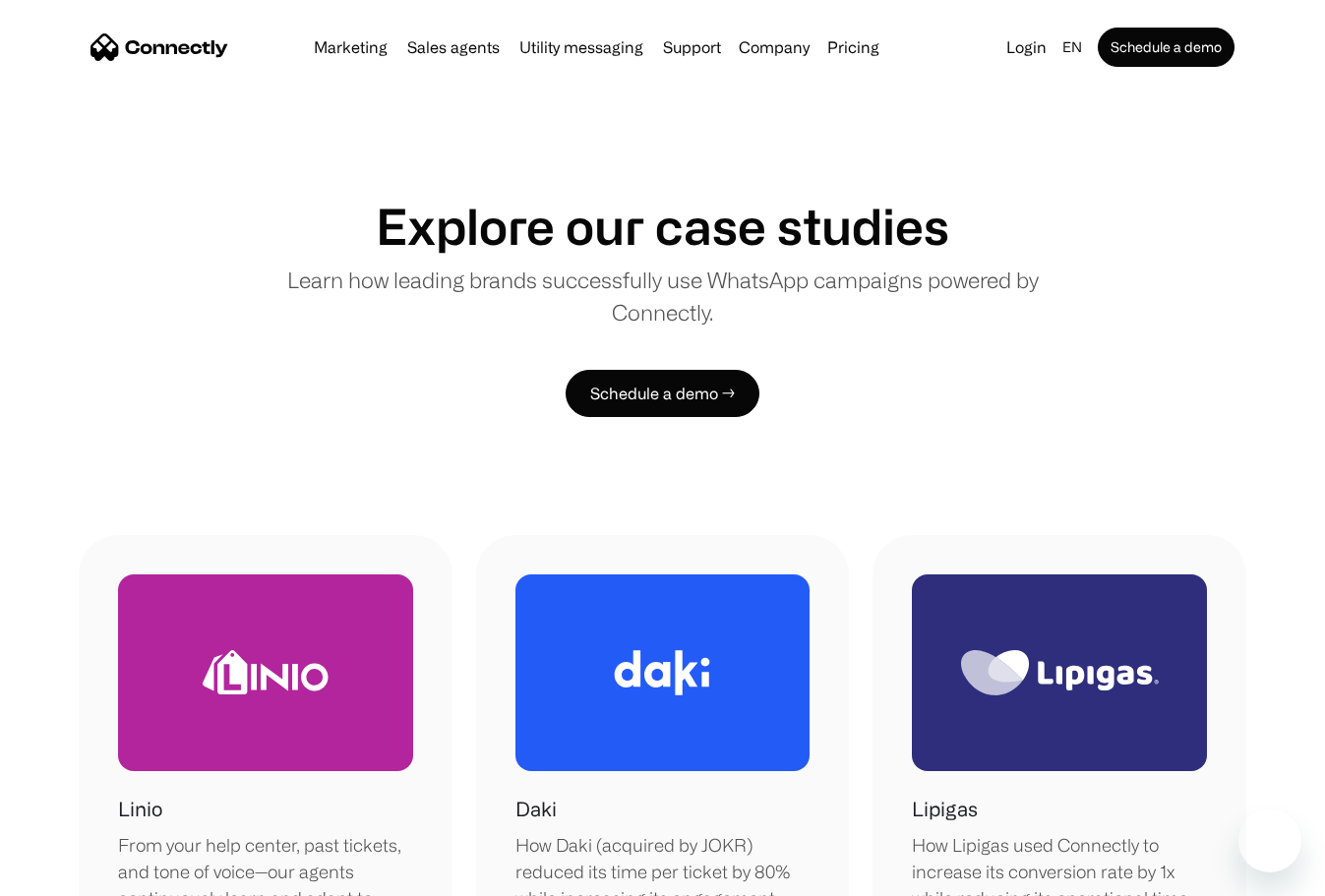 scroll, scrollTop: 0, scrollLeft: 0, axis: both 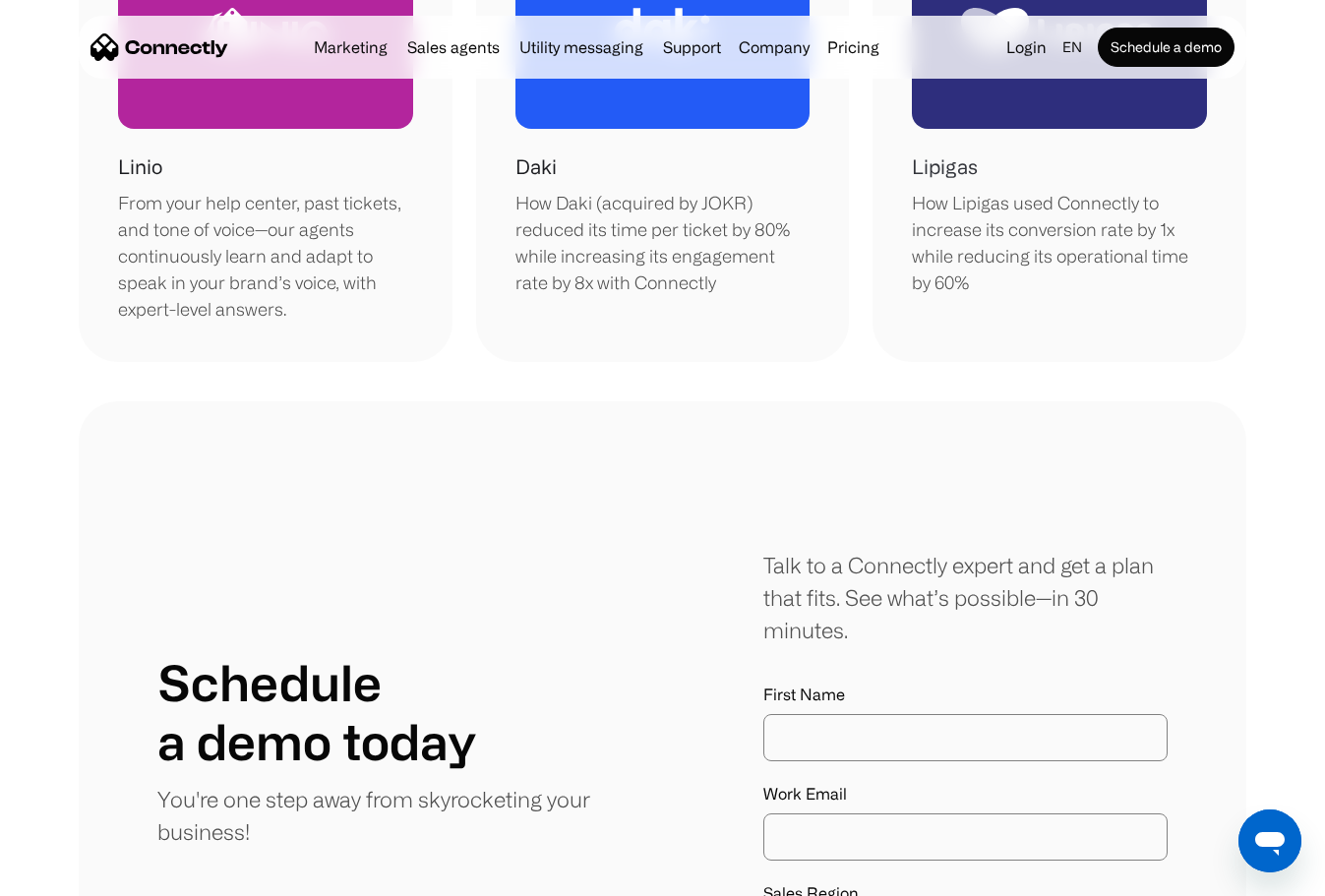 click on "How Lipigas used Connectly to increase its conversion rate by 1x while reducing its operational time by 60%" at bounding box center [1059, 243] 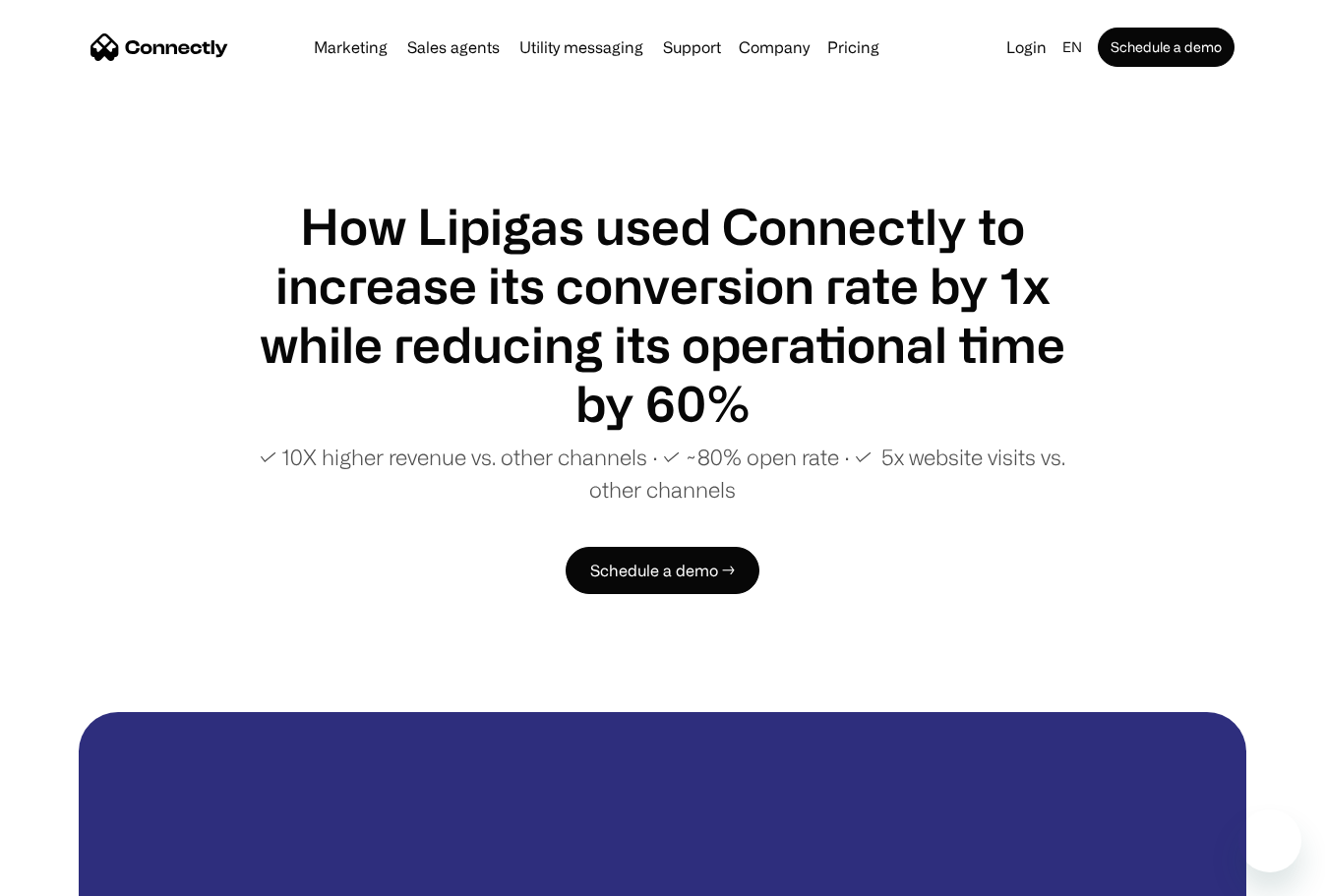 scroll, scrollTop: 0, scrollLeft: 0, axis: both 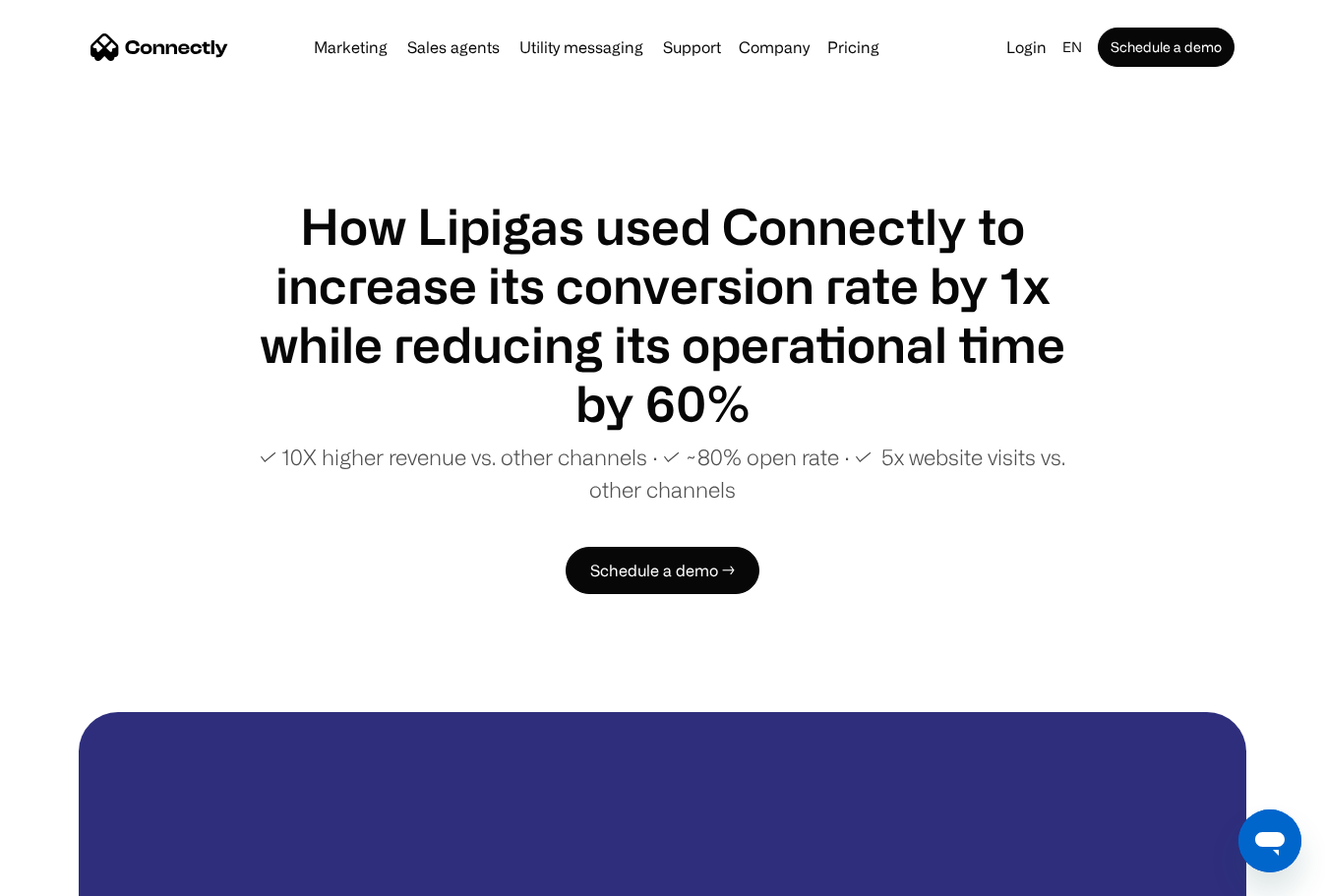 click on "How Lipigas used Connectly to increase its conversion rate by 1x while reducing its operational time by 60%" at bounding box center [662, 315] 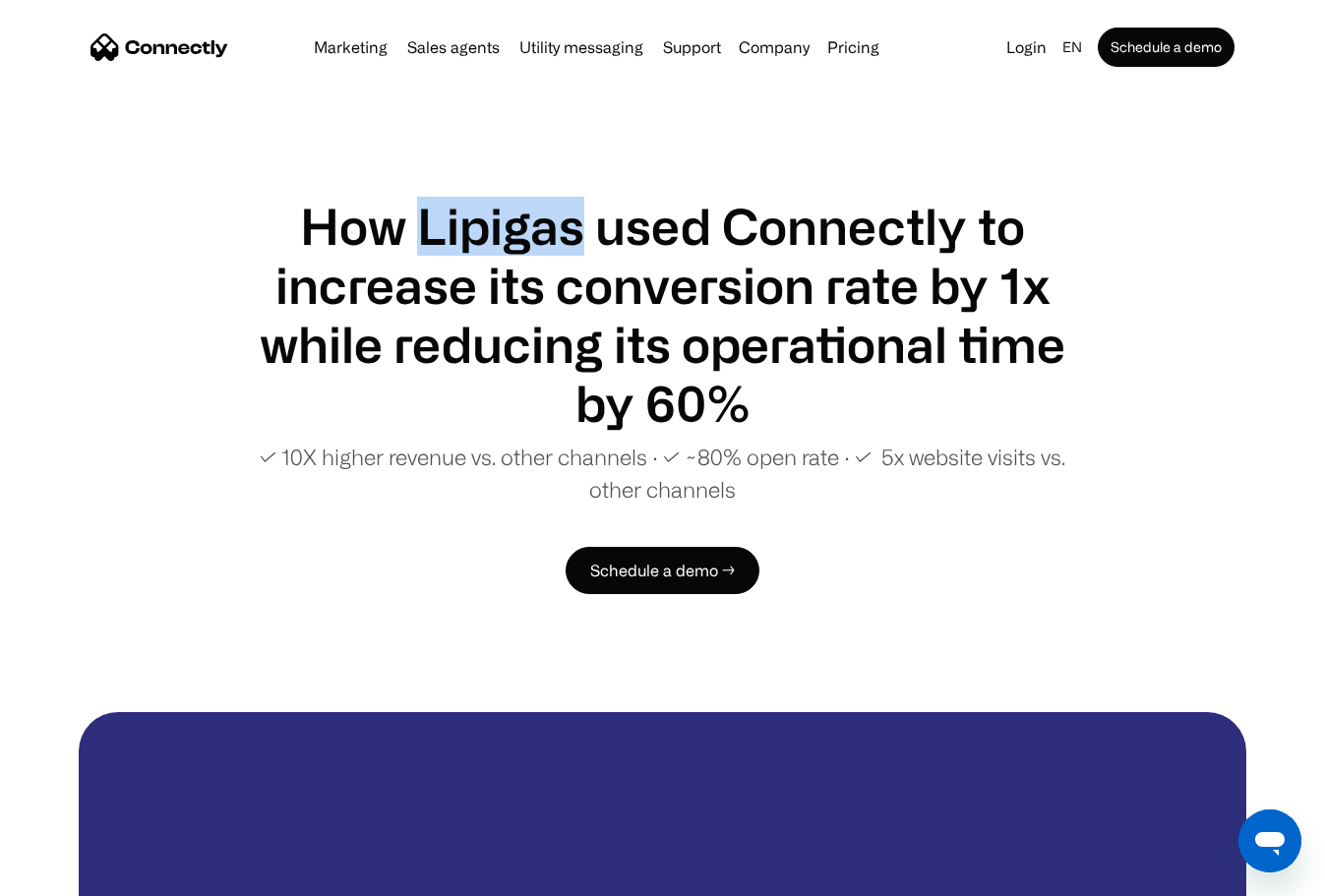 click on "How Lipigas used Connectly to increase its conversion rate by 1x while reducing its operational time by 60%" at bounding box center [662, 315] 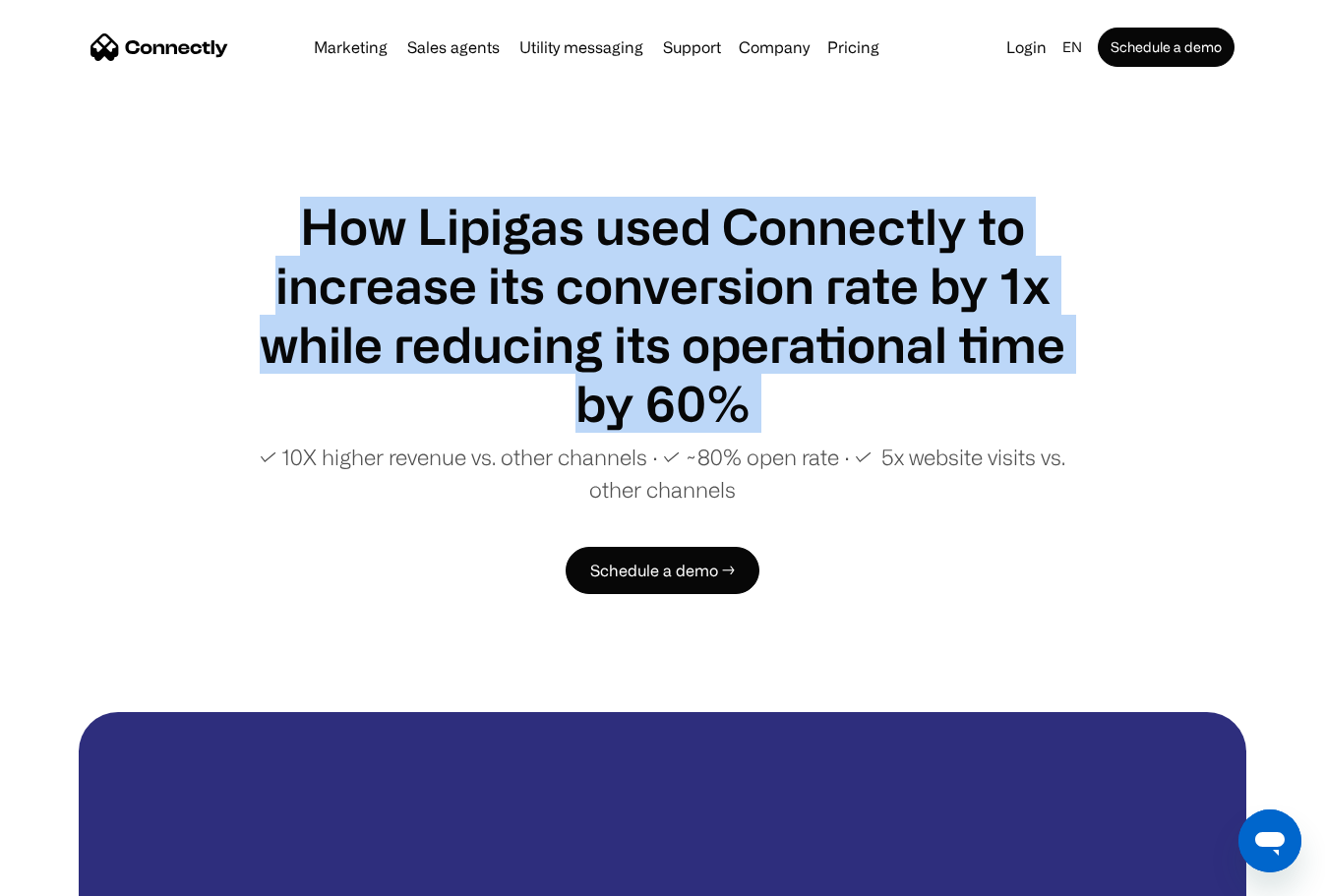 click on "How Lipigas used Connectly to increase its conversion rate by 1x while reducing its operational time by 60%" at bounding box center (662, 315) 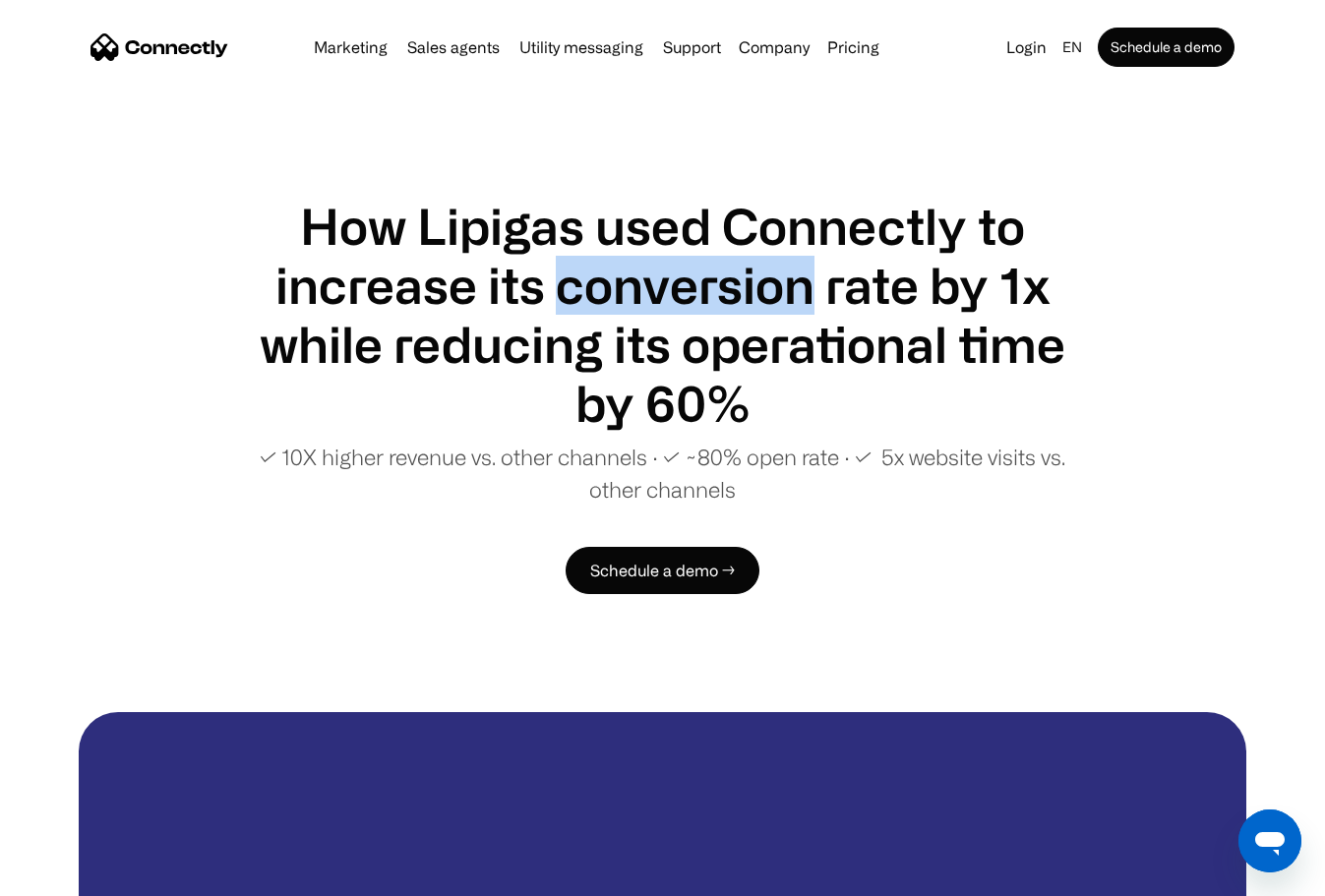 click on "How Lipigas used Connectly to increase its conversion rate by 1x while reducing its operational time by 60%" at bounding box center [662, 315] 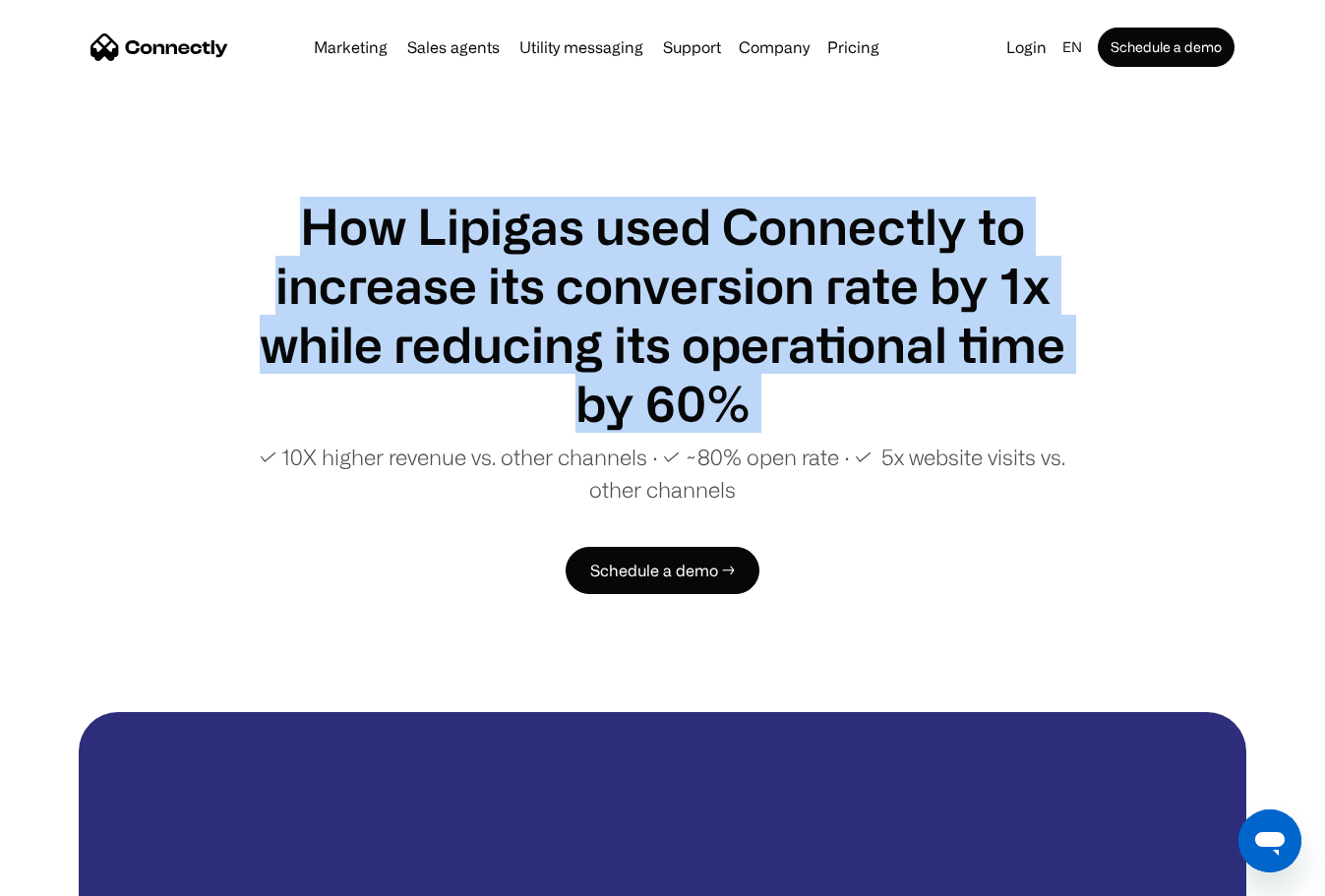 click on "How Lipigas used Connectly to increase its conversion rate by 1x while reducing its operational time by 60%" at bounding box center (662, 315) 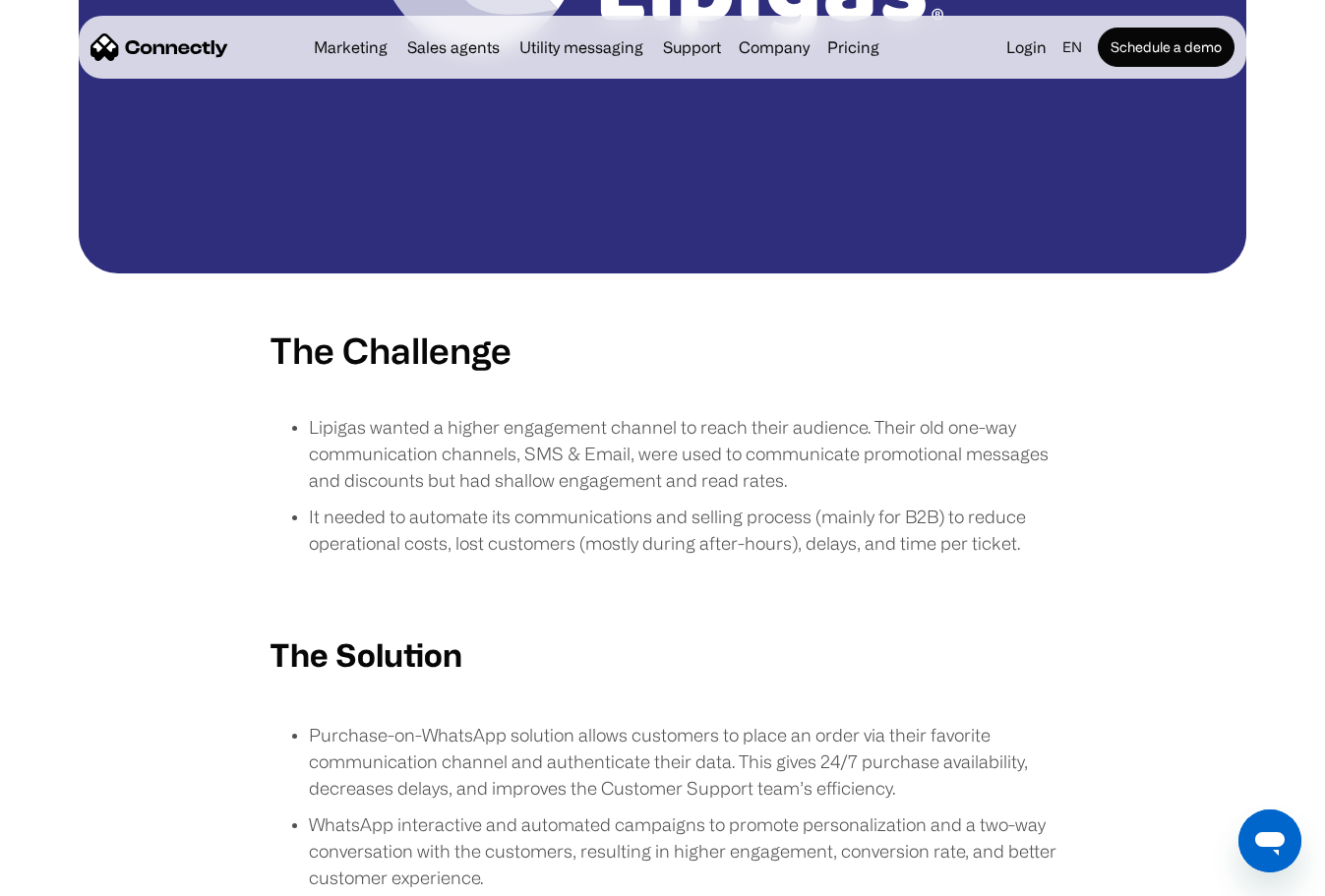 scroll, scrollTop: 1107, scrollLeft: 0, axis: vertical 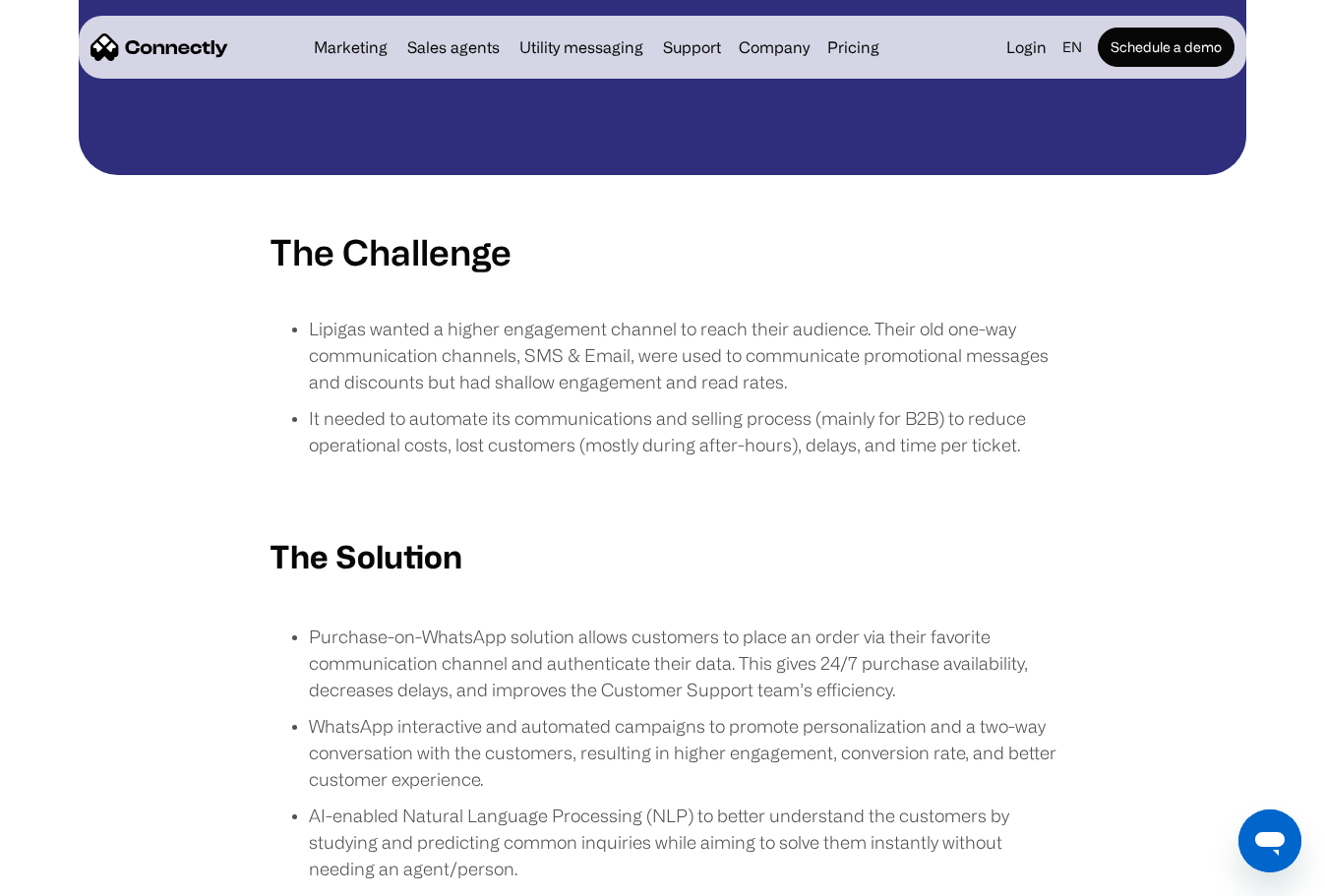 click on "It needed to automate its communications and selling process (mainly for B2B) to reduce operational costs, lost customers (mostly during after-hours), delays, and time per ticket." at bounding box center [683, 432] 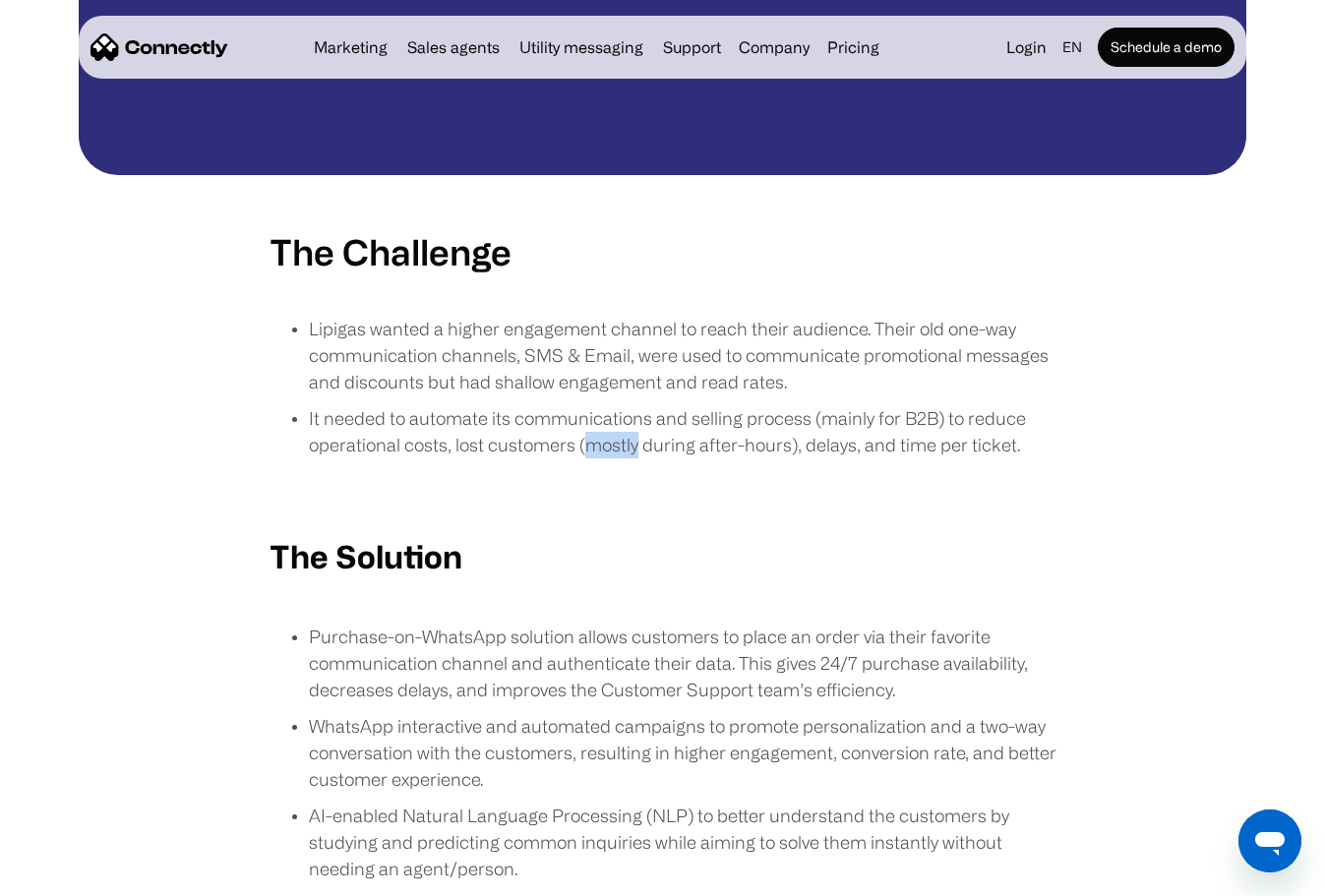 click on "It needed to automate its communications and selling process (mainly for B2B) to reduce operational costs, lost customers (mostly during after-hours), delays, and time per ticket." at bounding box center (683, 432) 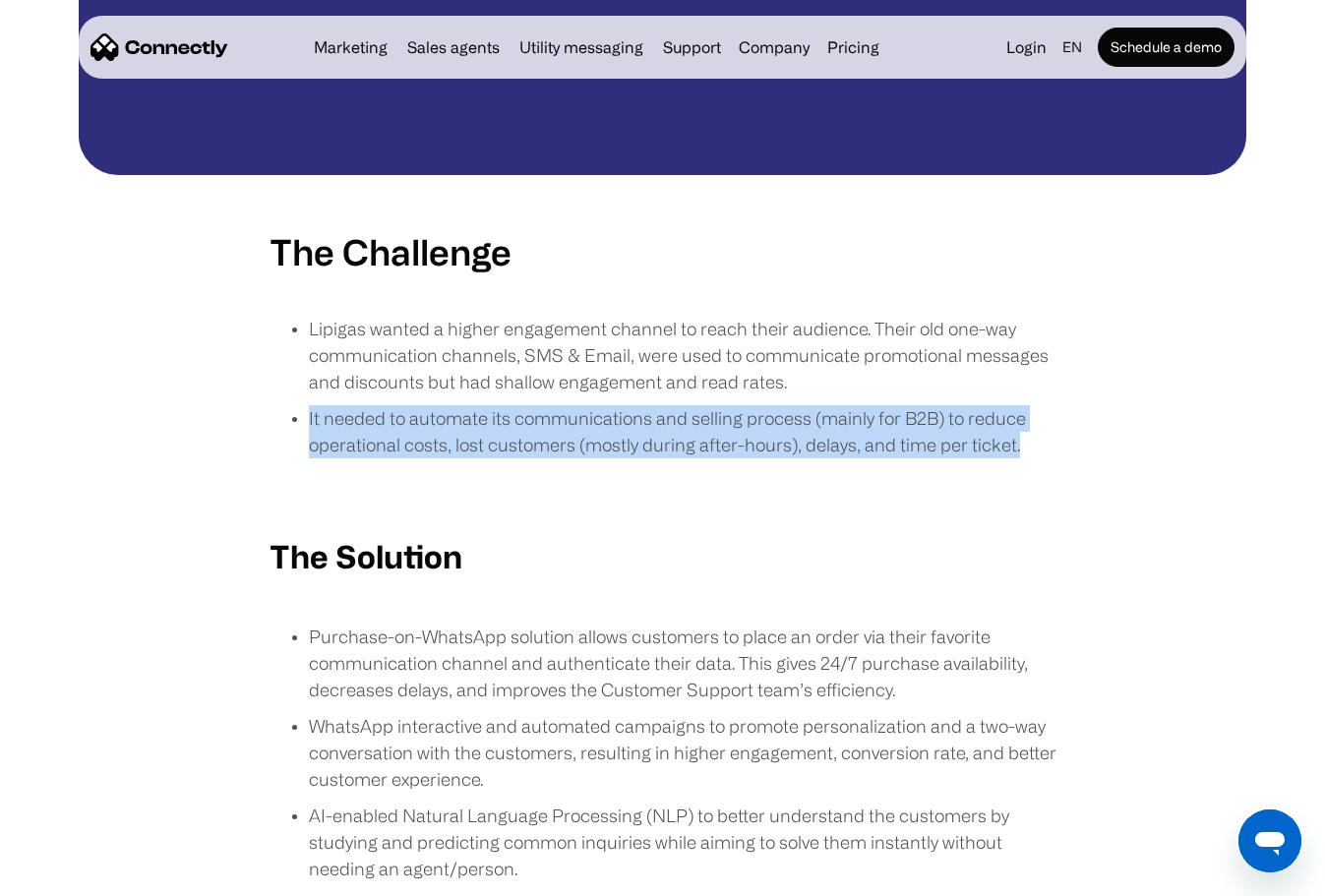 click on "It needed to automate its communications and selling process (mainly for B2B) to reduce operational costs, lost customers (mostly during after-hours), delays, and time per ticket." at bounding box center [683, 432] 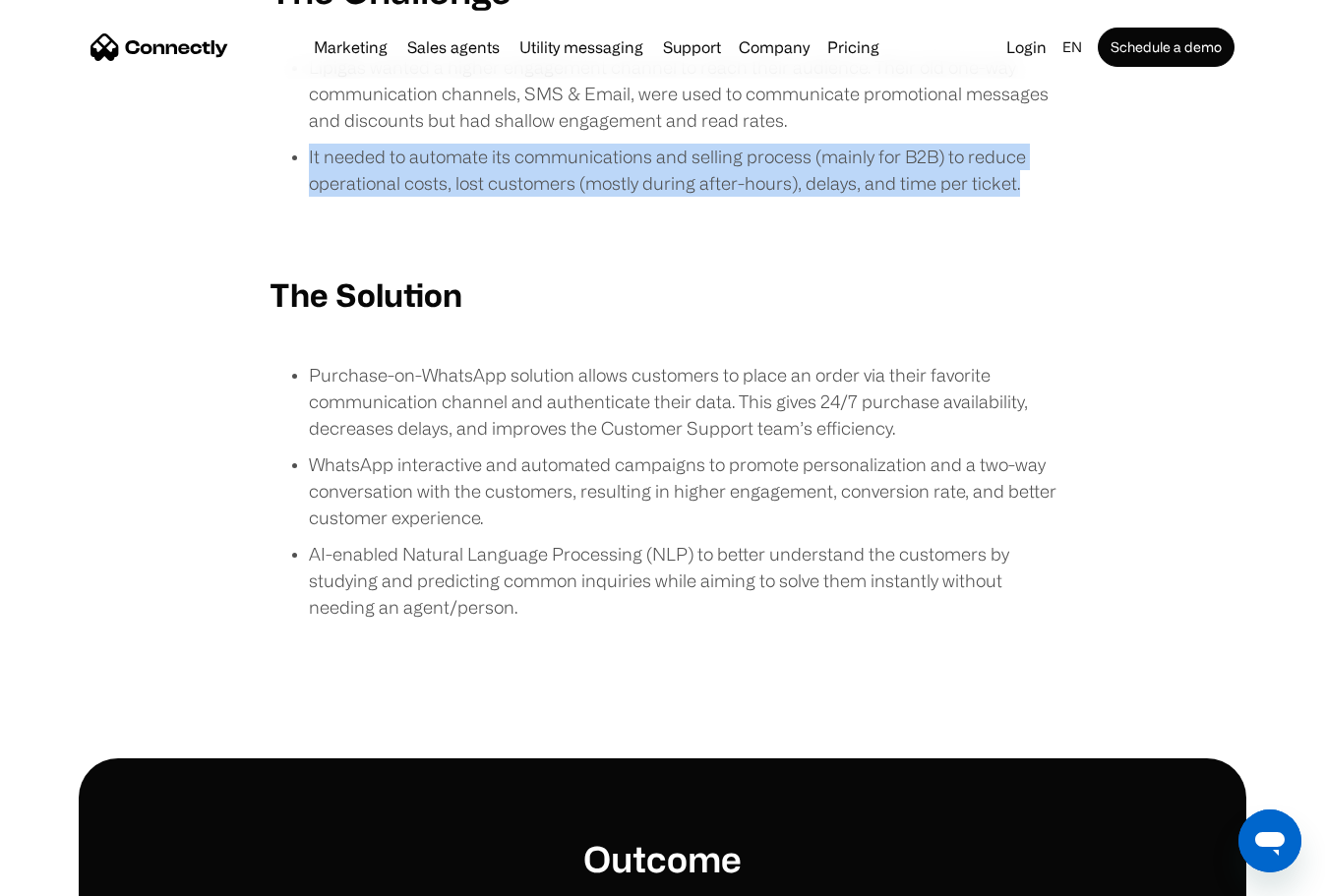 scroll, scrollTop: 1381, scrollLeft: 0, axis: vertical 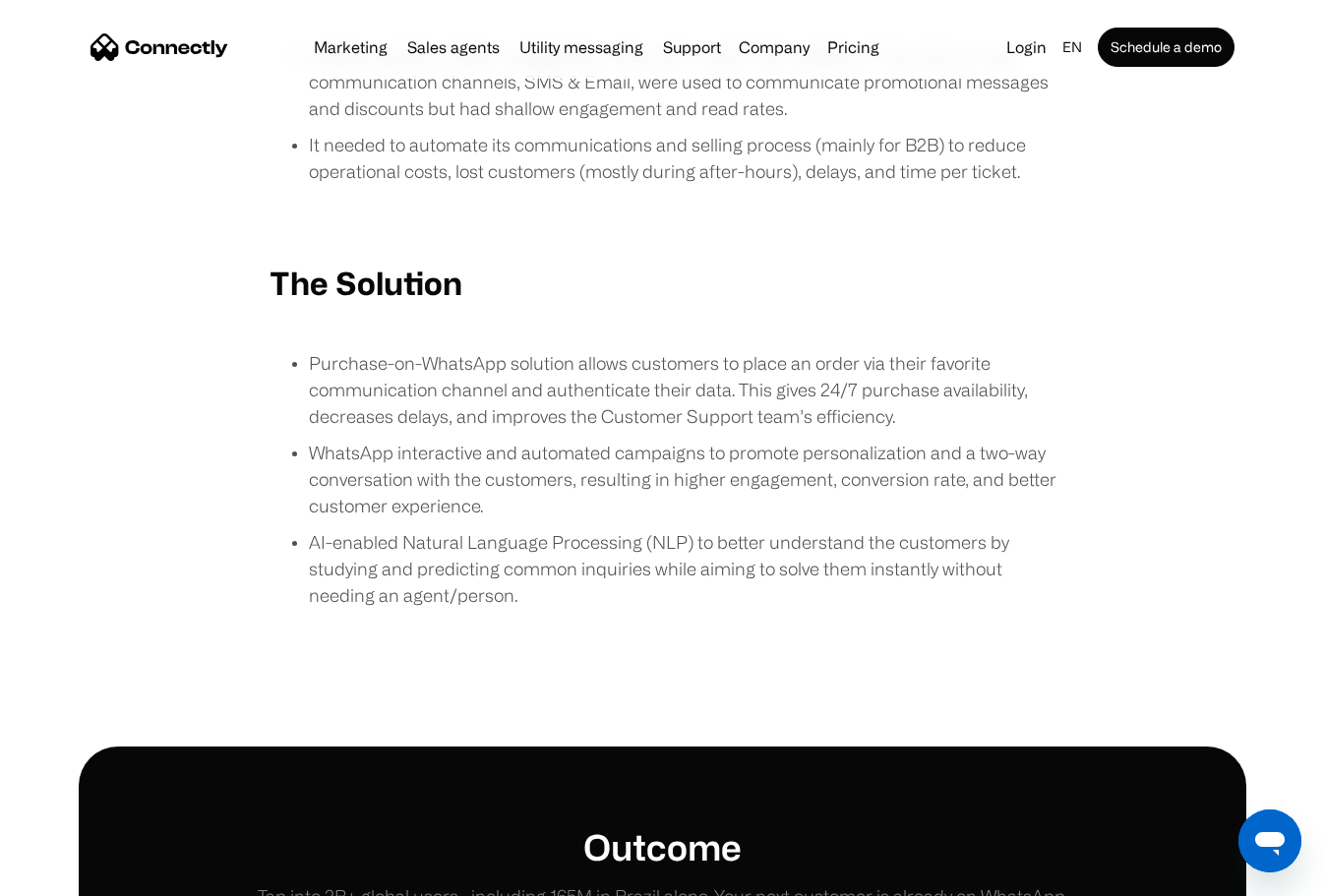 click on "Purchase-on-WhatsApp solution allows customers to place an order via their favorite communication channel and authenticate their data. This gives 24/7 purchase availability, decreases delays, and improves the Customer Support team’s efficiency." at bounding box center (683, 389) 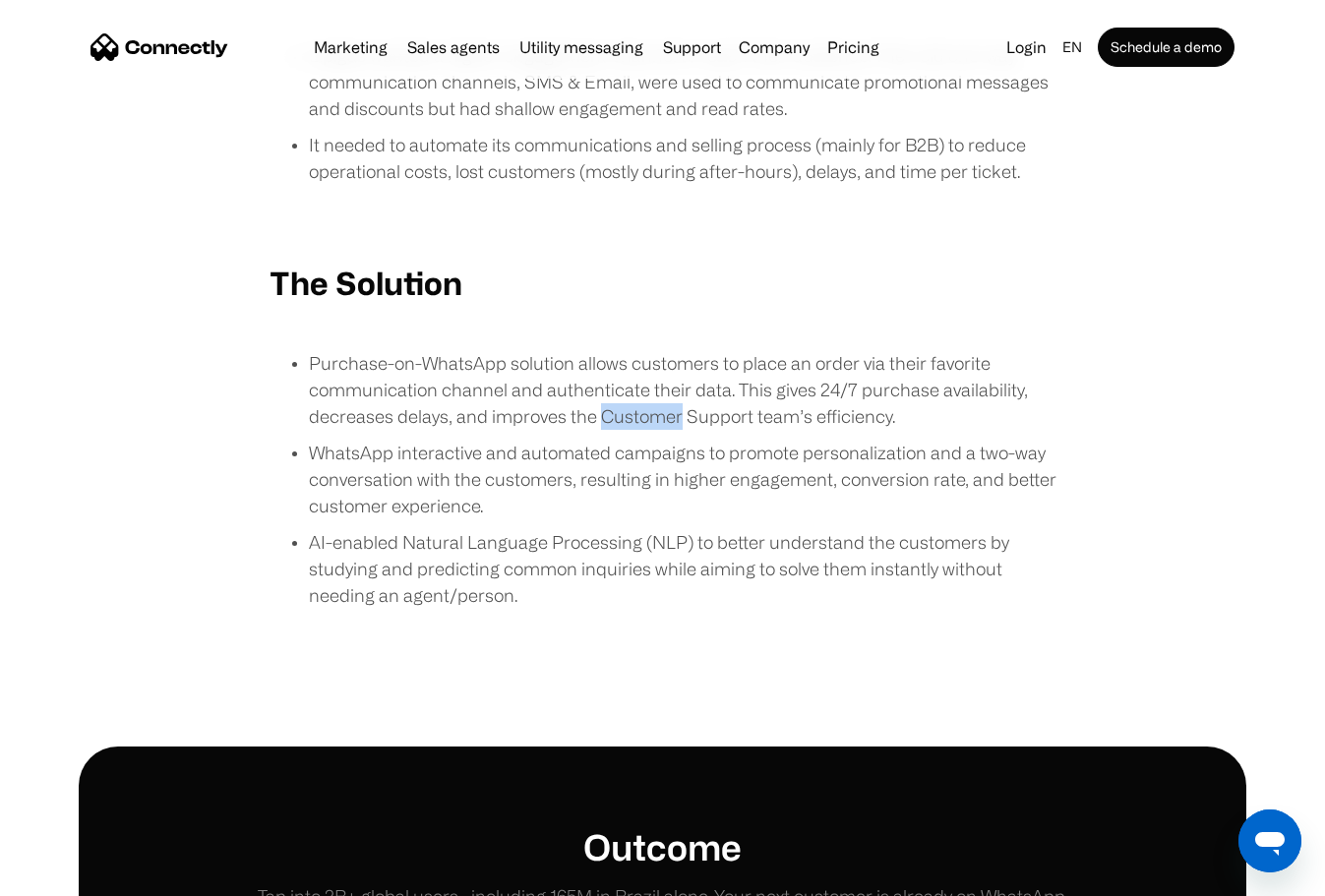 click on "Purchase-on-WhatsApp solution allows customers to place an order via their favorite communication channel and authenticate their data. This gives 24/7 purchase availability, decreases delays, and improves the Customer Support team’s efficiency." at bounding box center [683, 389] 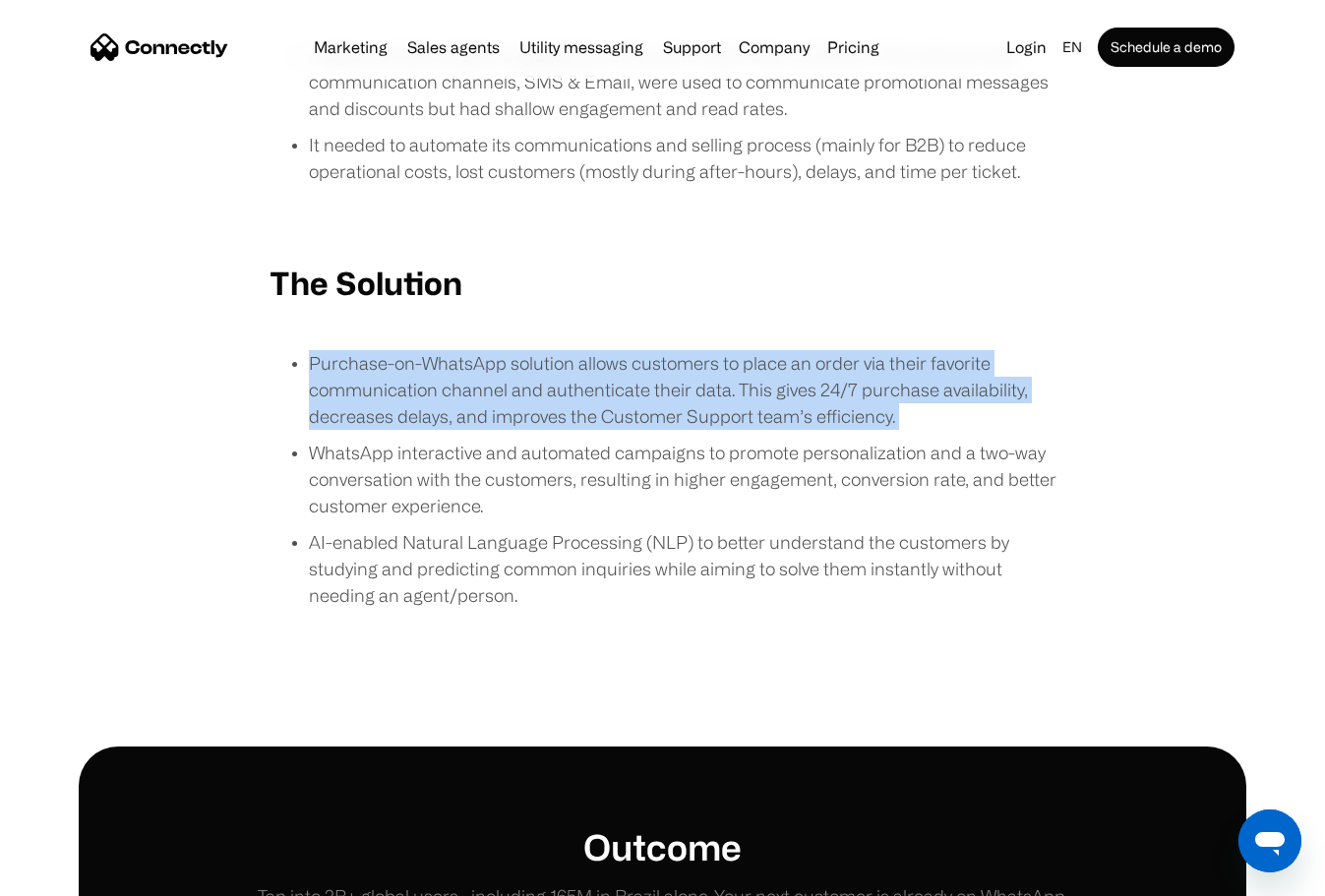 click on "Purchase-on-WhatsApp solution allows customers to place an order via their favorite communication channel and authenticate their data. This gives 24/7 purchase availability, decreases delays, and improves the Customer Support team’s efficiency." at bounding box center [683, 389] 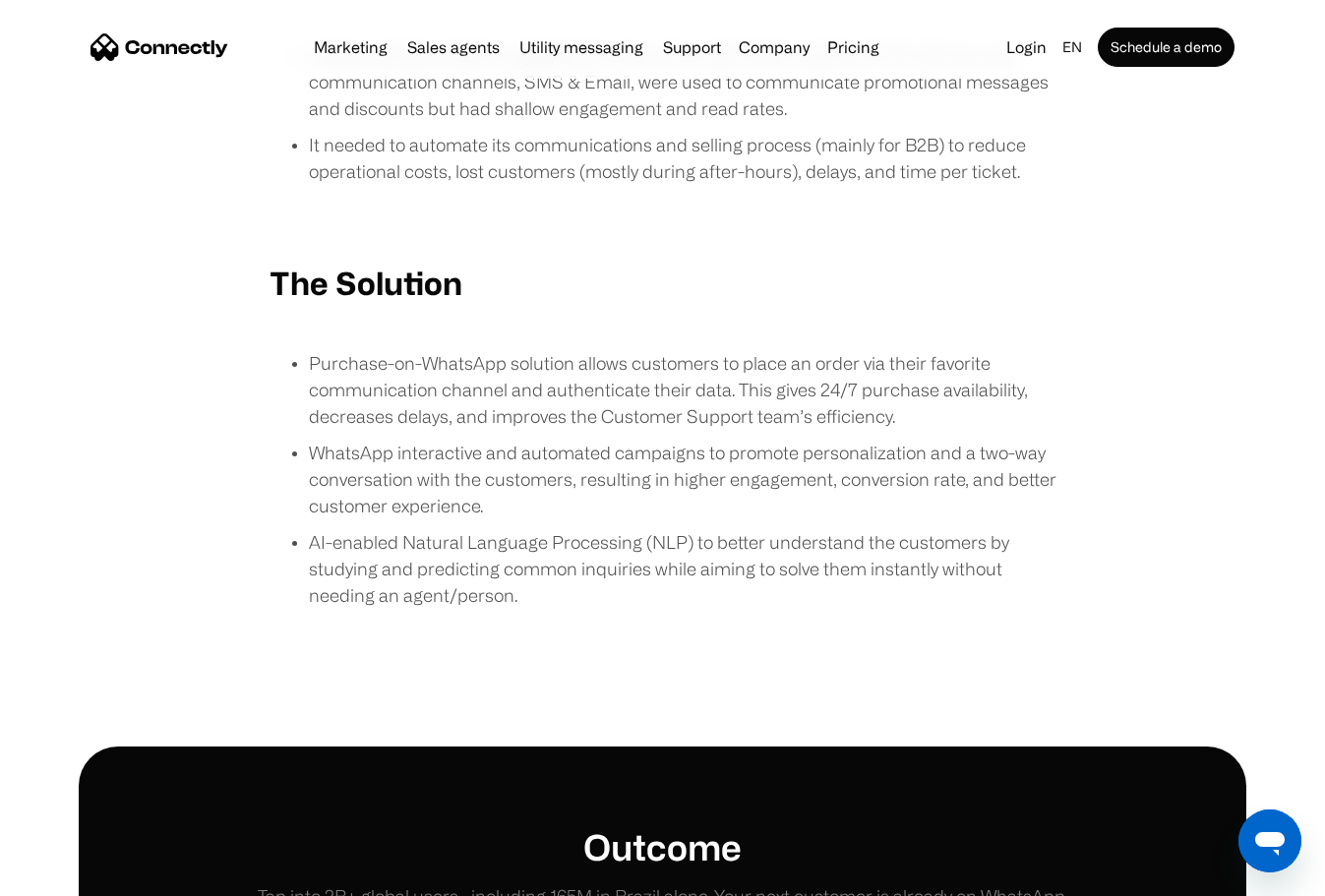 click on "WhatsApp interactive and automated campaigns to promote personalization and a two-way conversation with the customers, resulting in higher engagement, conversion rate, and better customer experience." at bounding box center [683, 479] 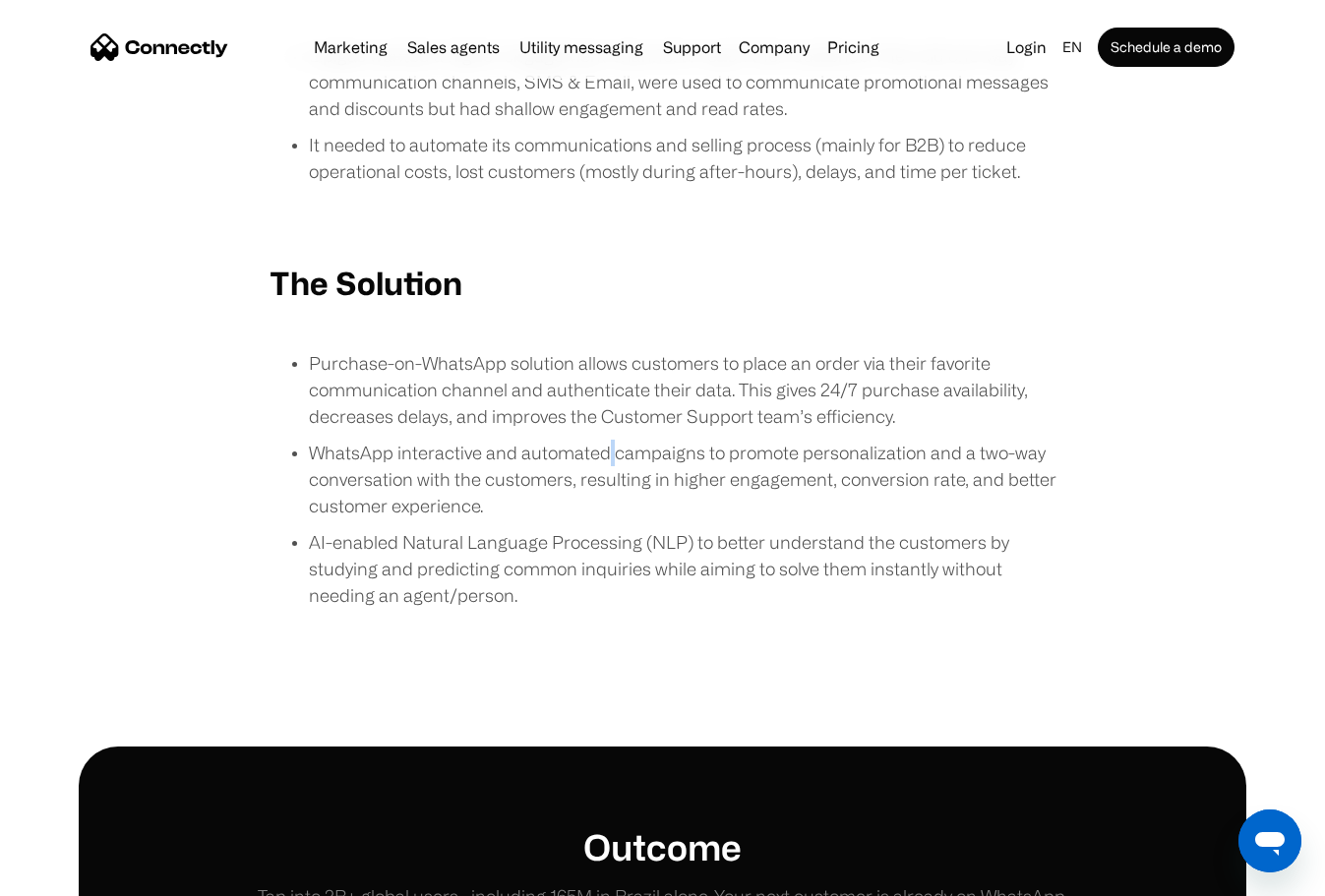 click on "WhatsApp interactive and automated campaigns to promote personalization and a two-way conversation with the customers, resulting in higher engagement, conversion rate, and better customer experience." at bounding box center [683, 479] 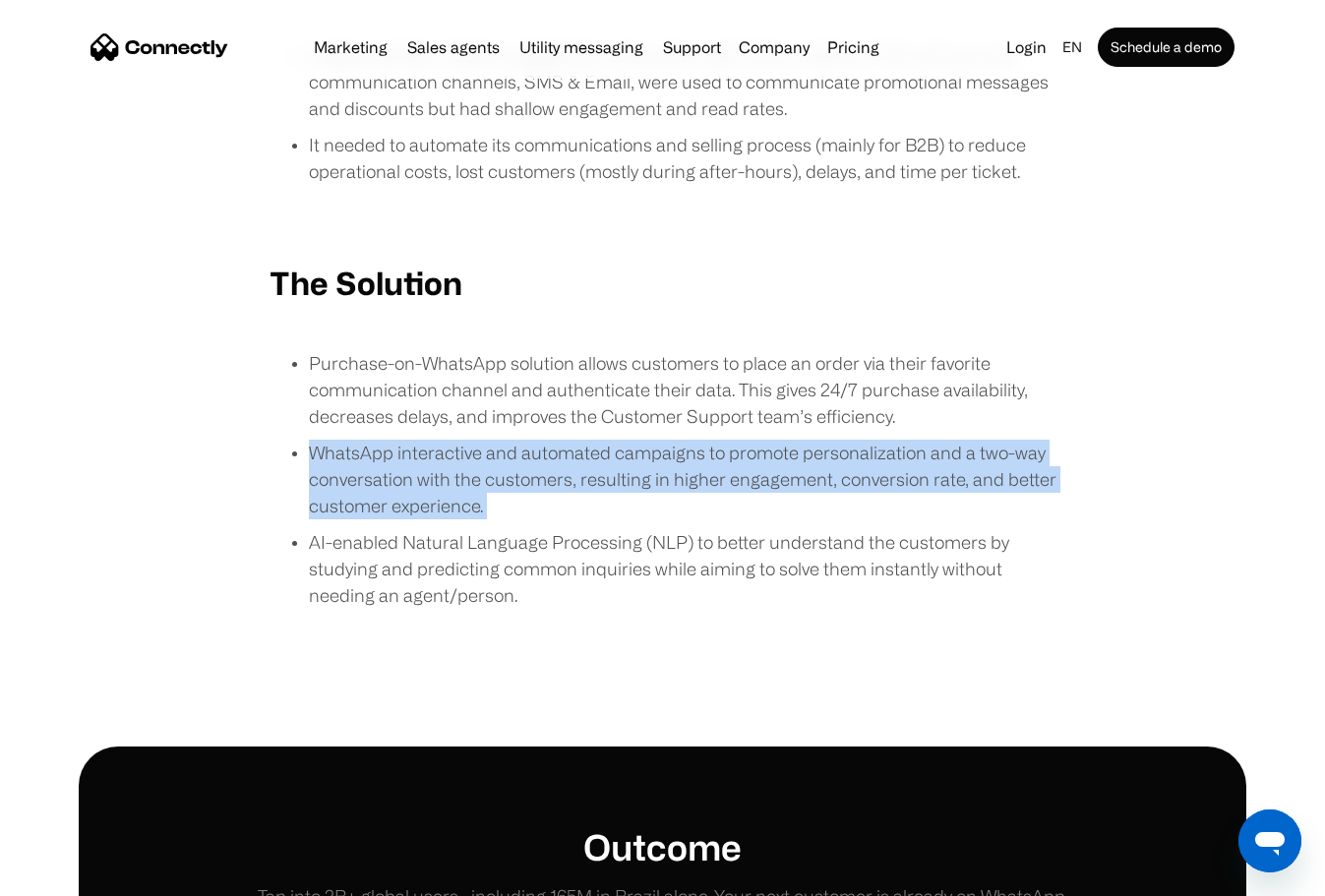 click on "WhatsApp interactive and automated campaigns to promote personalization and a two-way conversation with the customers, resulting in higher engagement, conversion rate, and better customer experience." at bounding box center [683, 479] 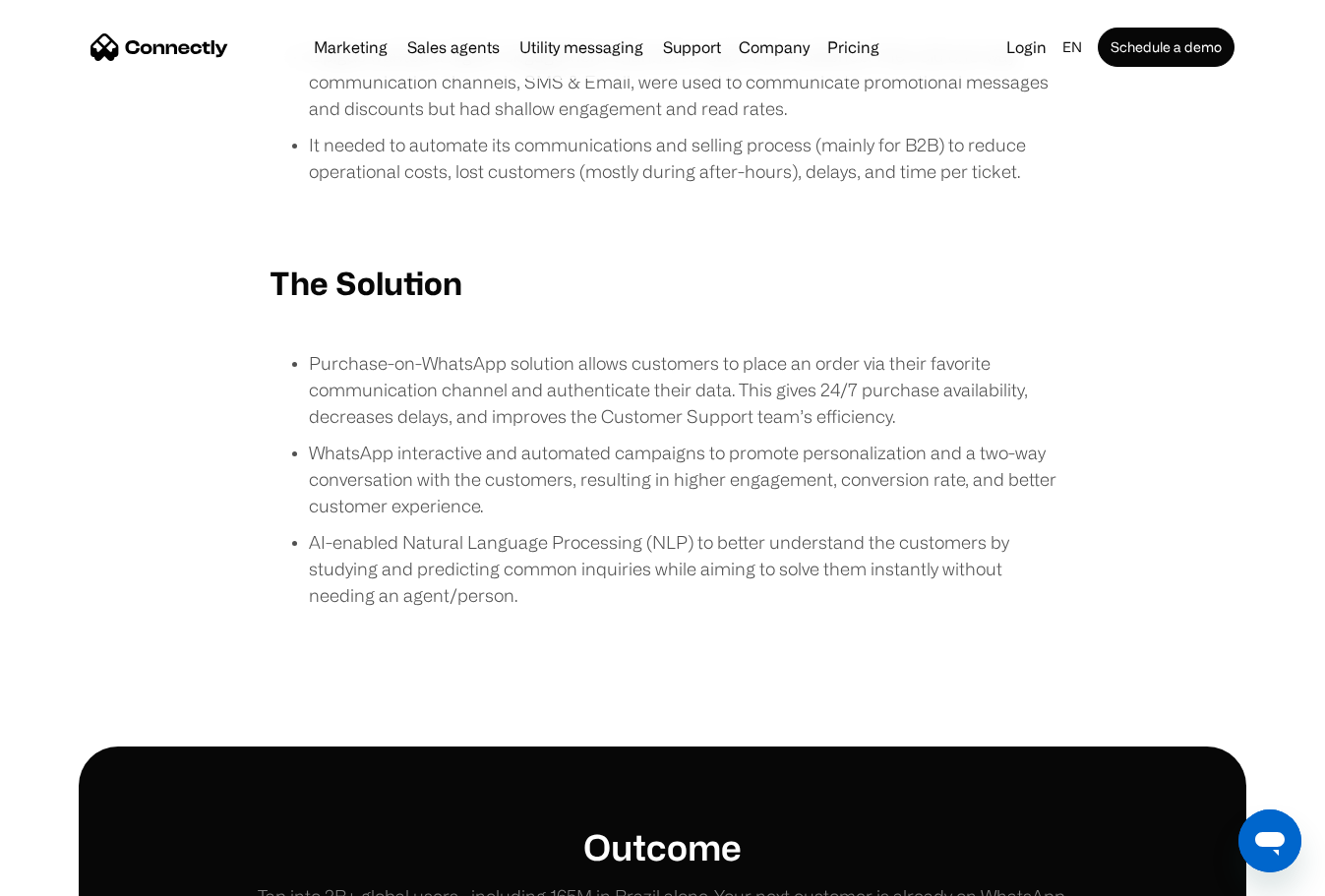 click on "Purchase-on-WhatsApp solution allows customers to place an order via their favorite communication channel and authenticate their data. This gives 24/7 purchase availability, decreases delays, and improves the Customer Support team’s efficiency." at bounding box center [683, 389] 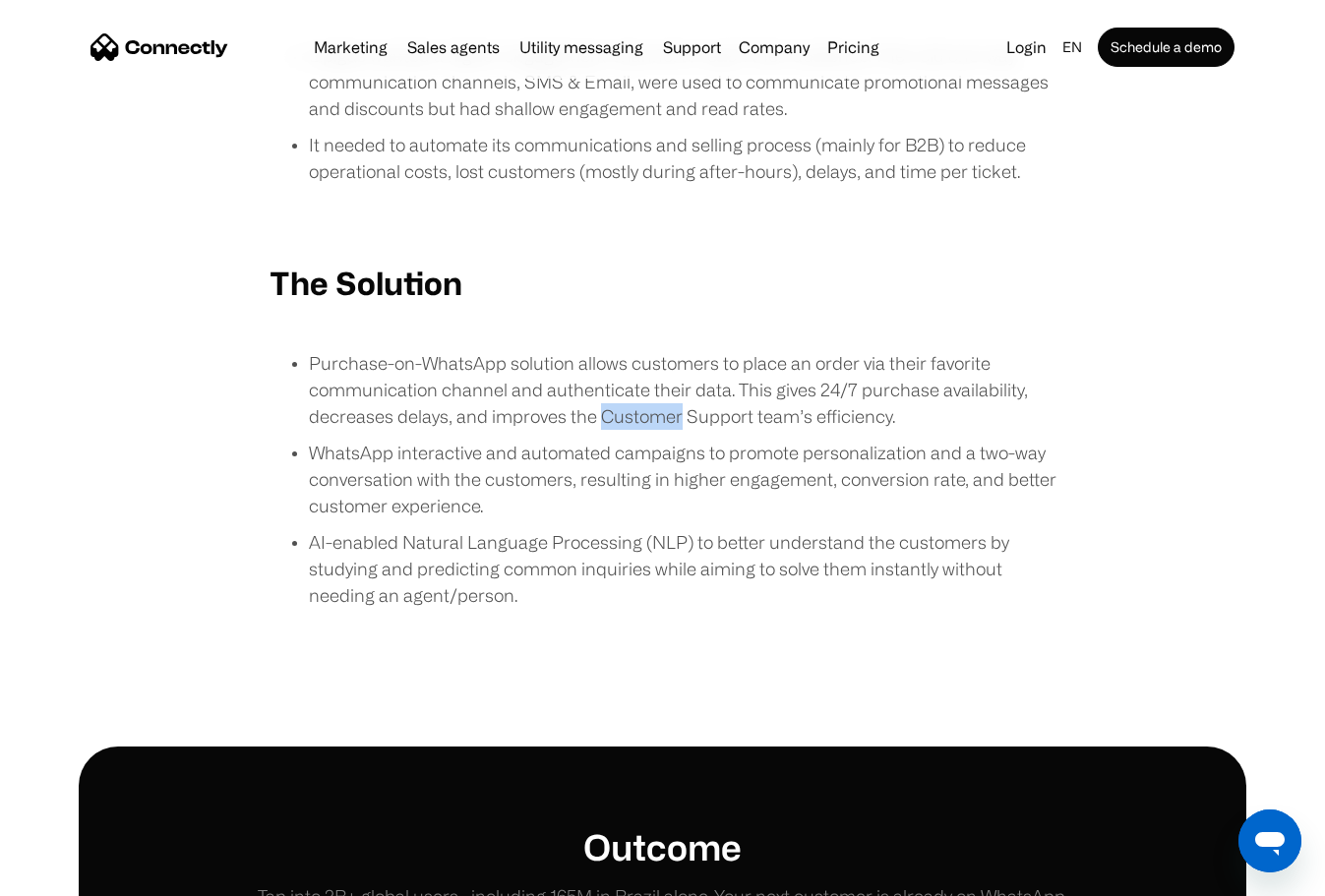 click on "Purchase-on-WhatsApp solution allows customers to place an order via their favorite communication channel and authenticate their data. This gives 24/7 purchase availability, decreases delays, and improves the Customer Support team’s efficiency." at bounding box center (683, 389) 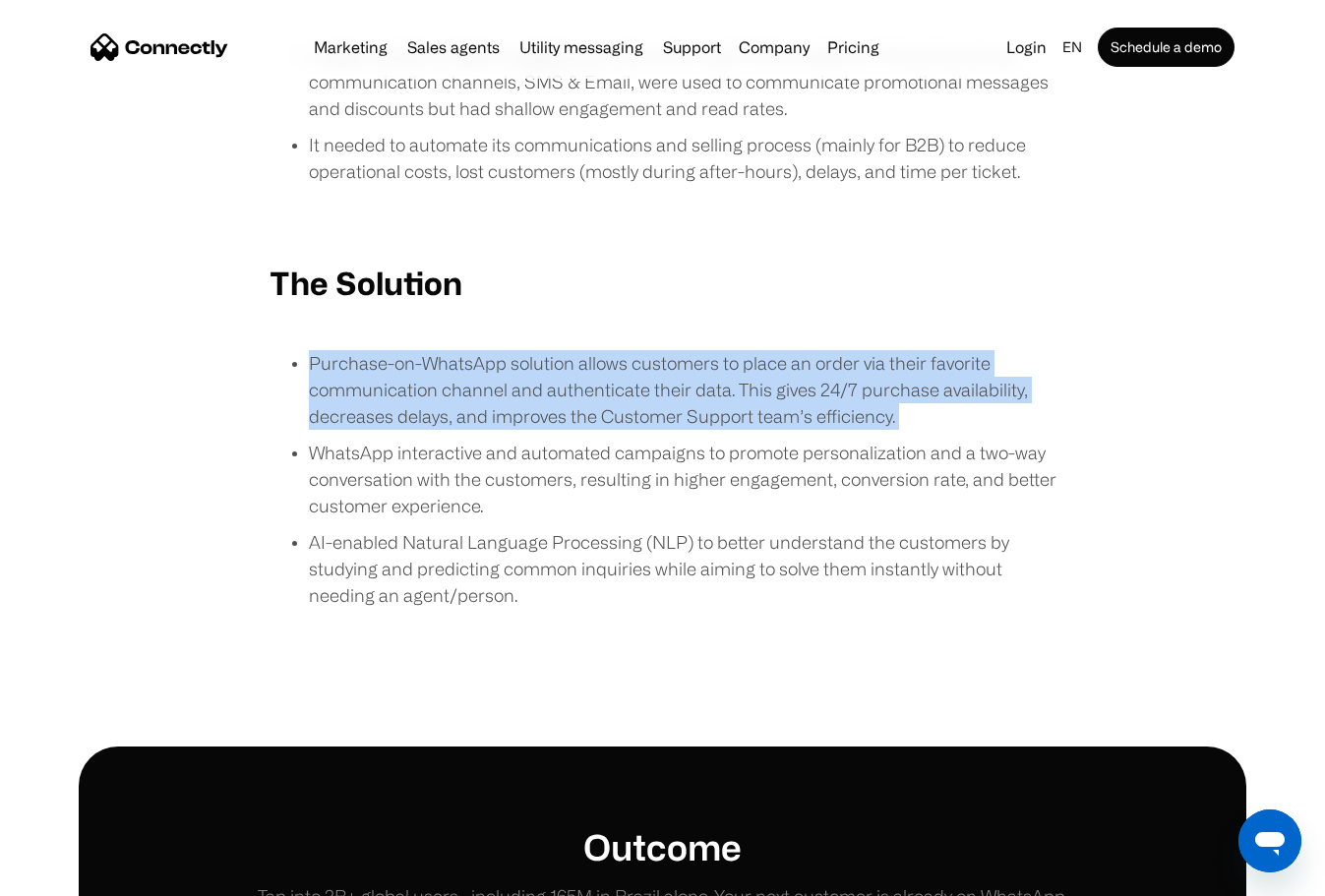 click on "Purchase-on-WhatsApp solution allows customers to place an order via their favorite communication channel and authenticate their data. This gives 24/7 purchase availability, decreases delays, and improves the Customer Support team’s efficiency." at bounding box center [683, 389] 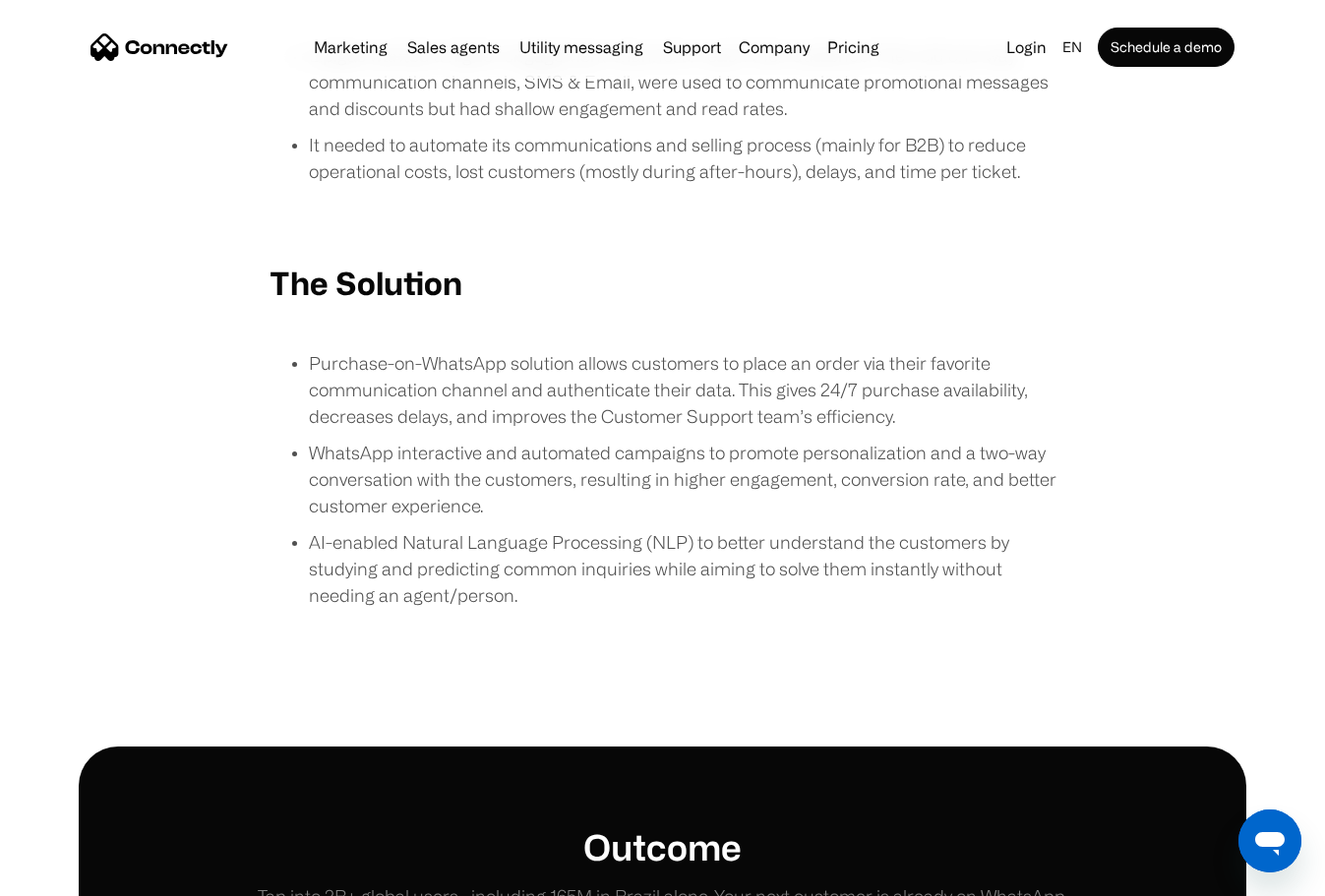 click on "WhatsApp interactive and automated campaigns to promote personalization and a two-way conversation with the customers, resulting in higher engagement, conversion rate, and better customer experience." at bounding box center (683, 479) 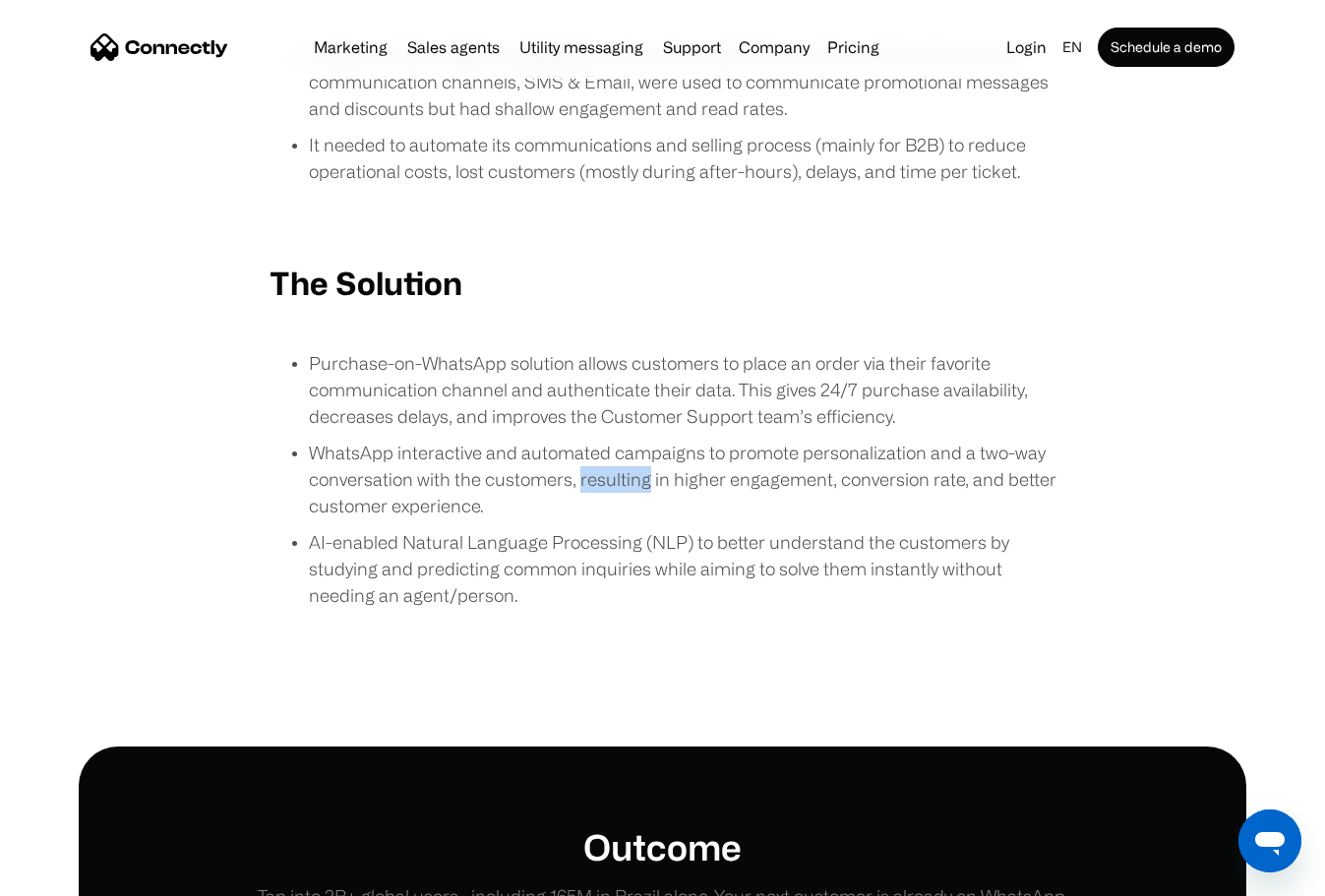 click on "WhatsApp interactive and automated campaigns to promote personalization and a two-way conversation with the customers, resulting in higher engagement, conversion rate, and better customer experience." at bounding box center (683, 479) 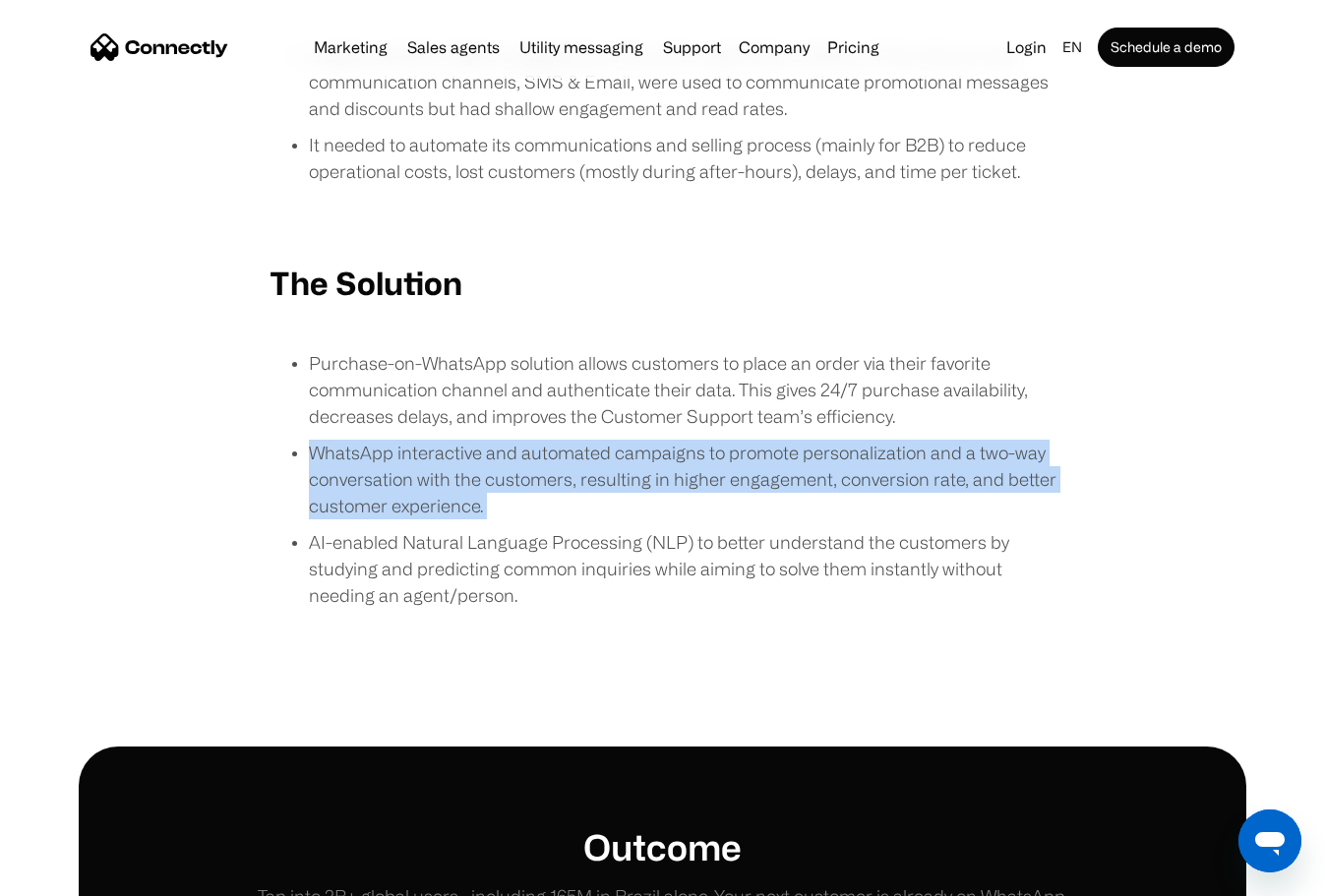 click on "WhatsApp interactive and automated campaigns to promote personalization and a two-way conversation with the customers, resulting in higher engagement, conversion rate, and better customer experience." at bounding box center (683, 479) 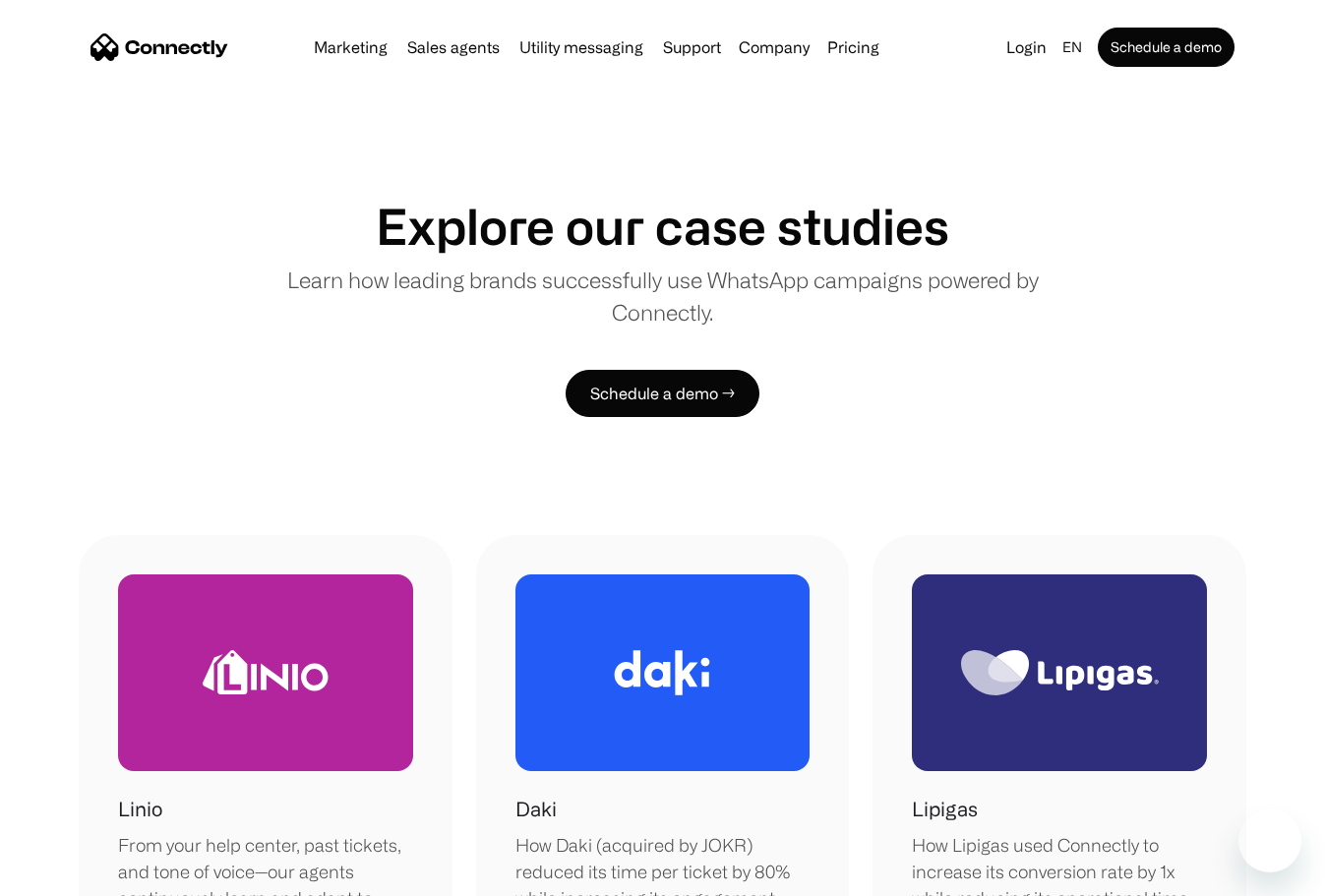 scroll, scrollTop: 664, scrollLeft: 0, axis: vertical 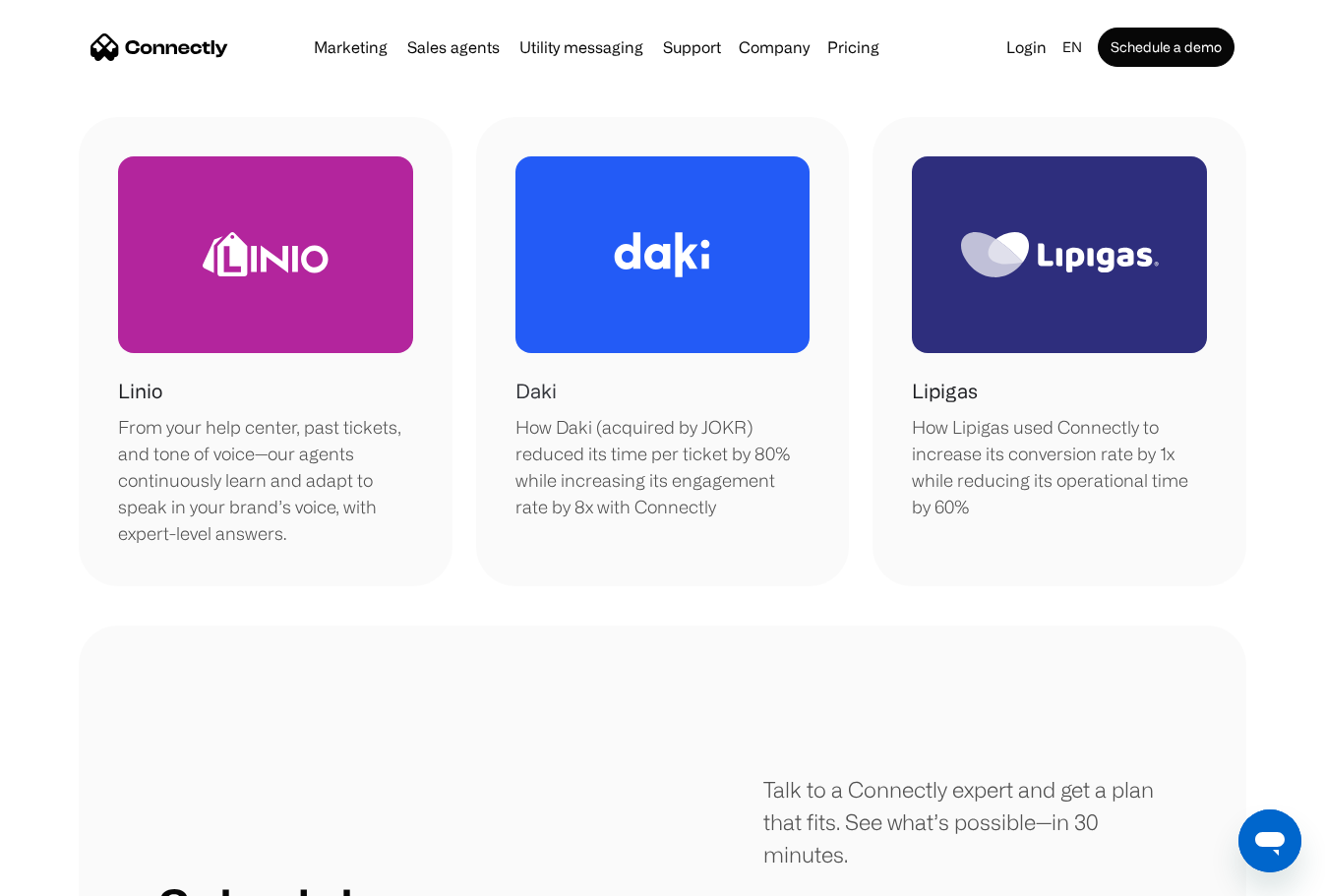 click at bounding box center (663, 255) 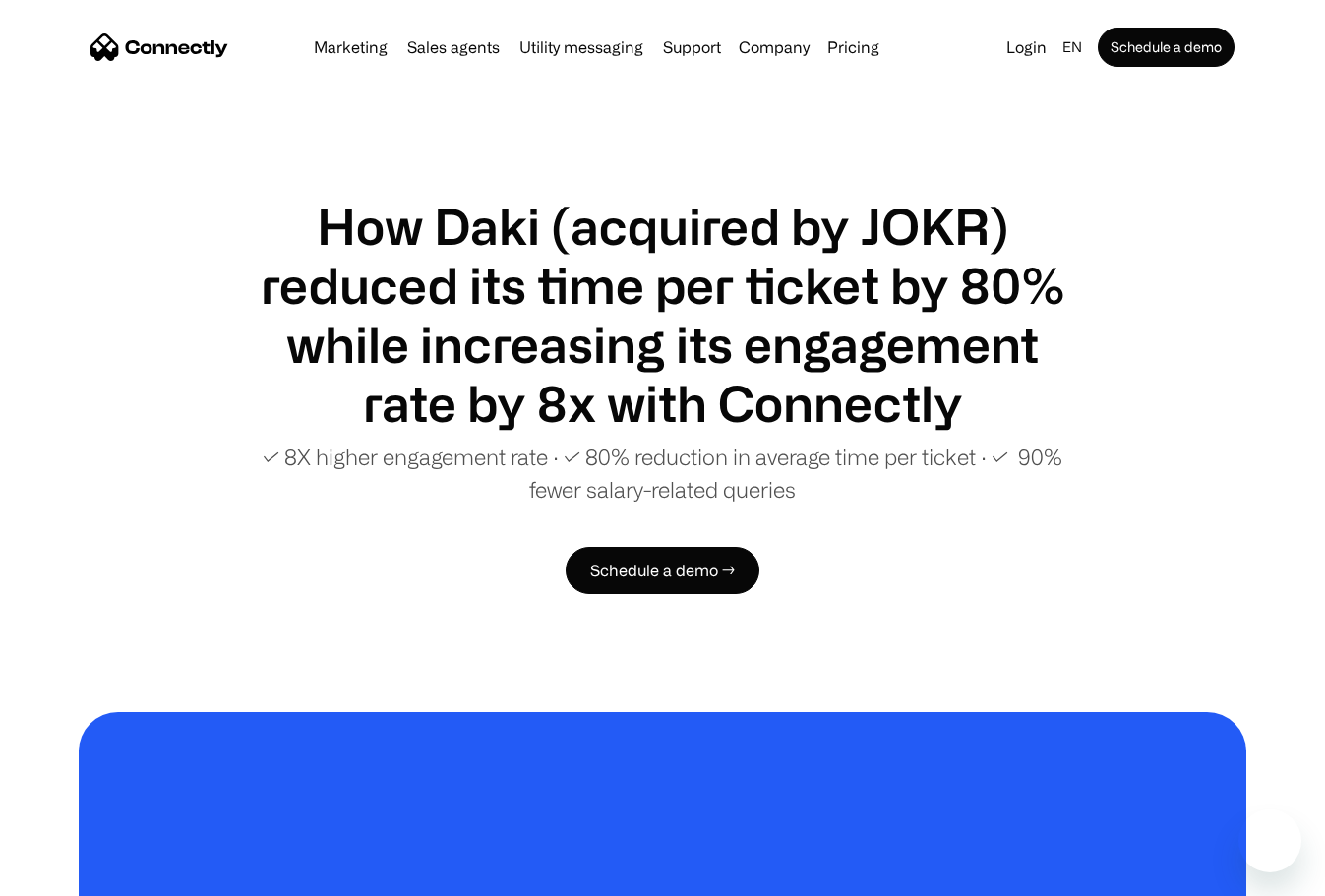 scroll, scrollTop: 0, scrollLeft: 0, axis: both 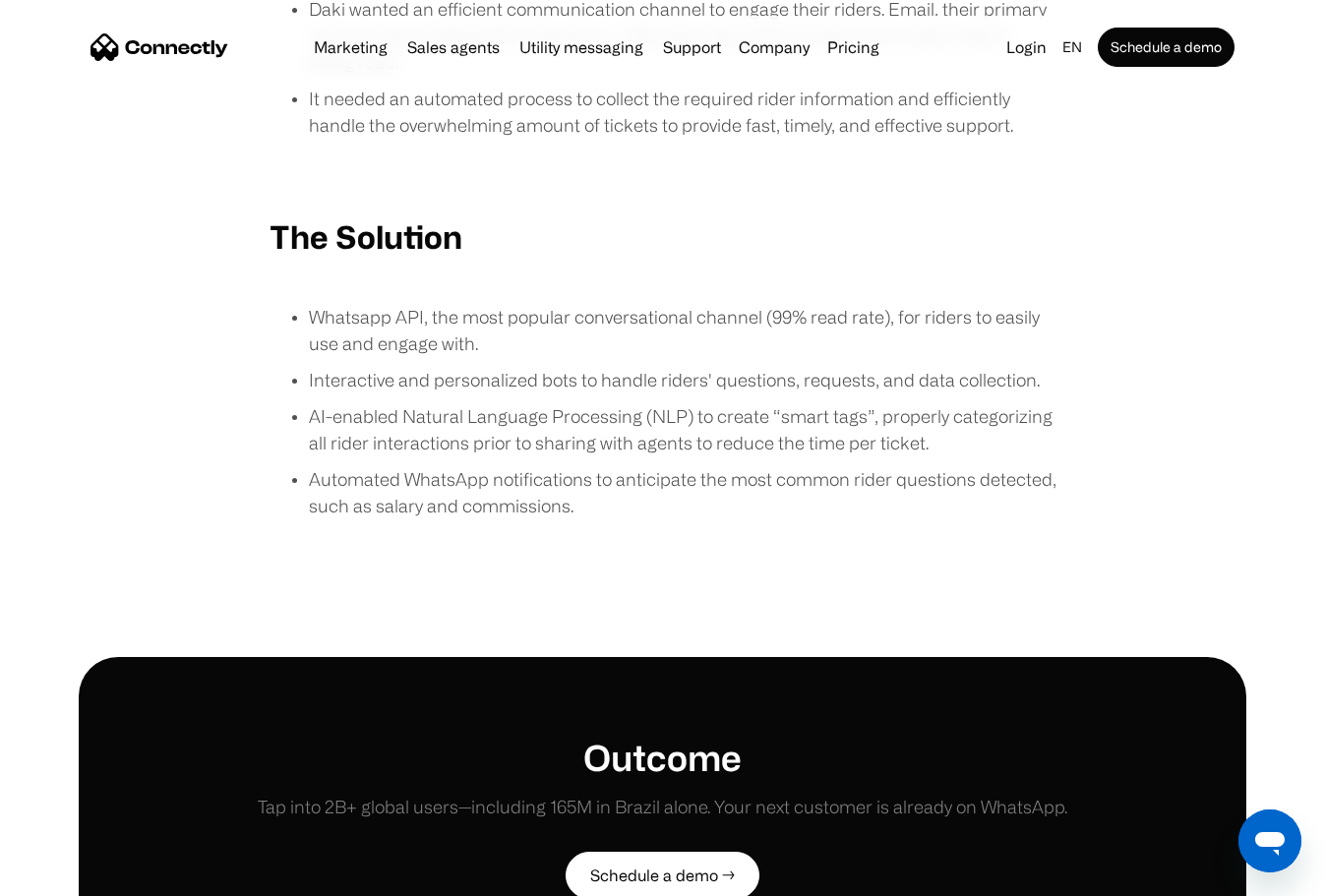 click on "Whatsapp API, the most popular conversational channel (99% read rate), for riders to easily use and engage with." at bounding box center (683, 330) 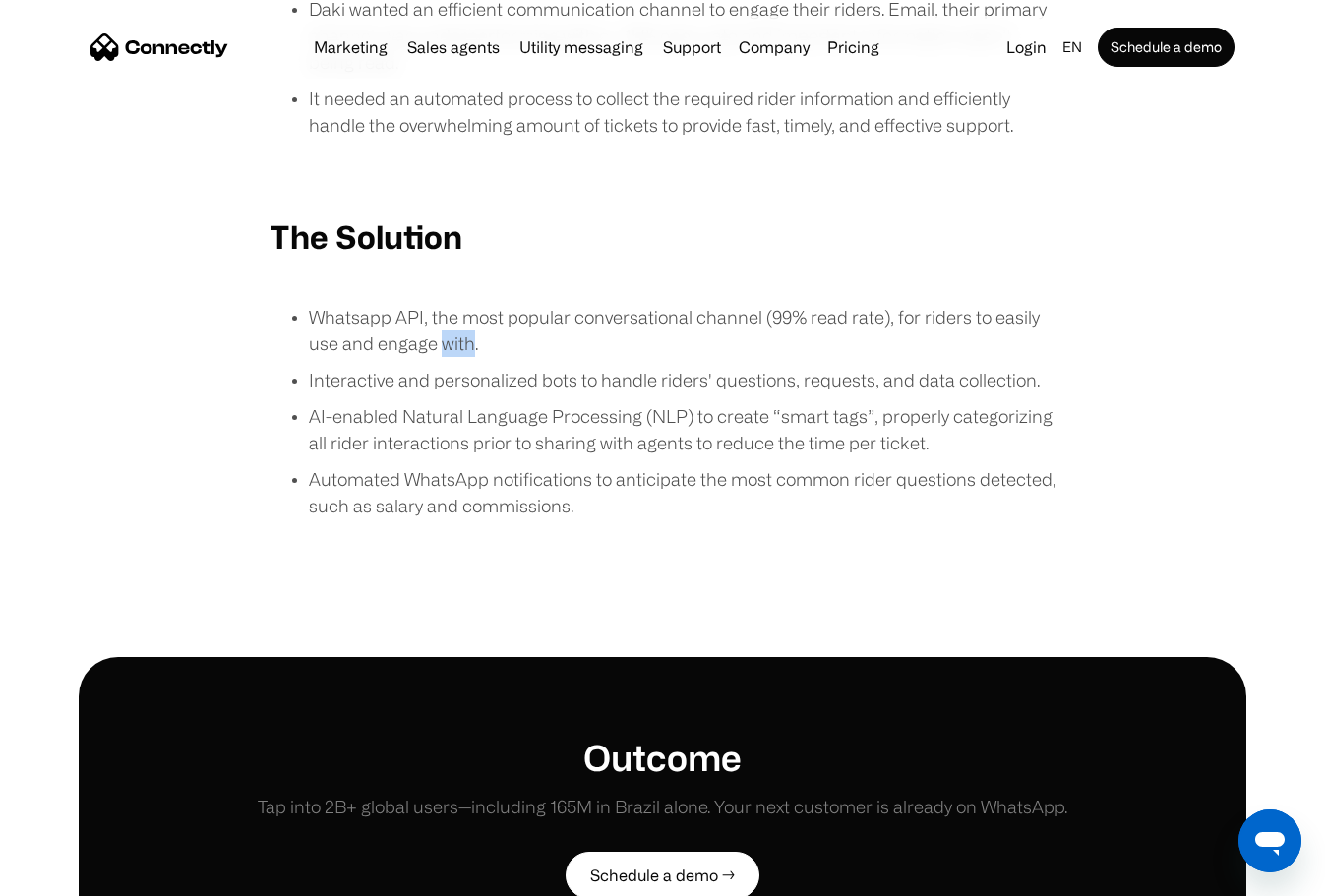 click on "Whatsapp API, the most popular conversational channel (99% read rate), for riders to easily use and engage with." at bounding box center (683, 330) 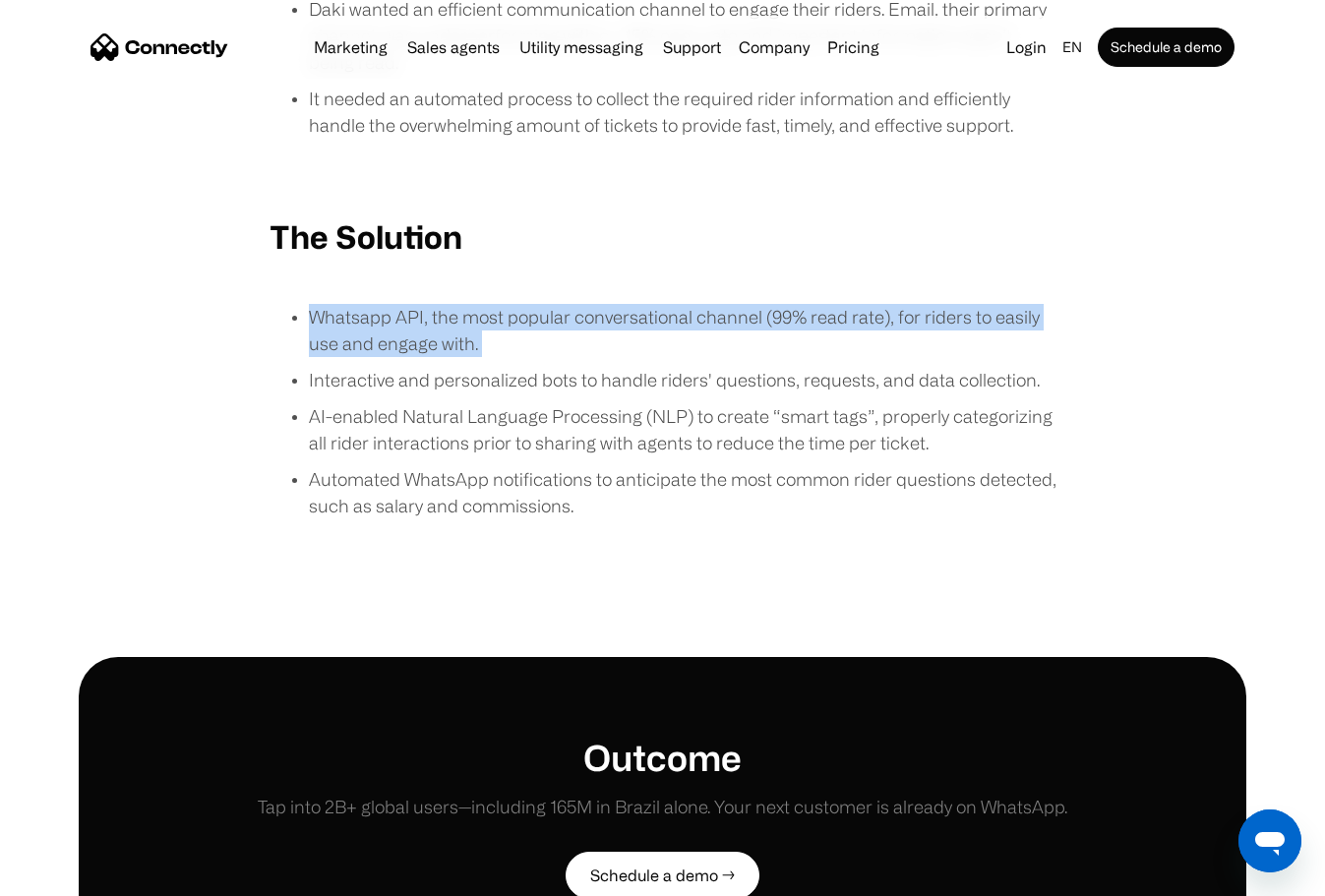 click on "Whatsapp API, the most popular conversational channel (99% read rate), for riders to easily use and engage with." at bounding box center (683, 330) 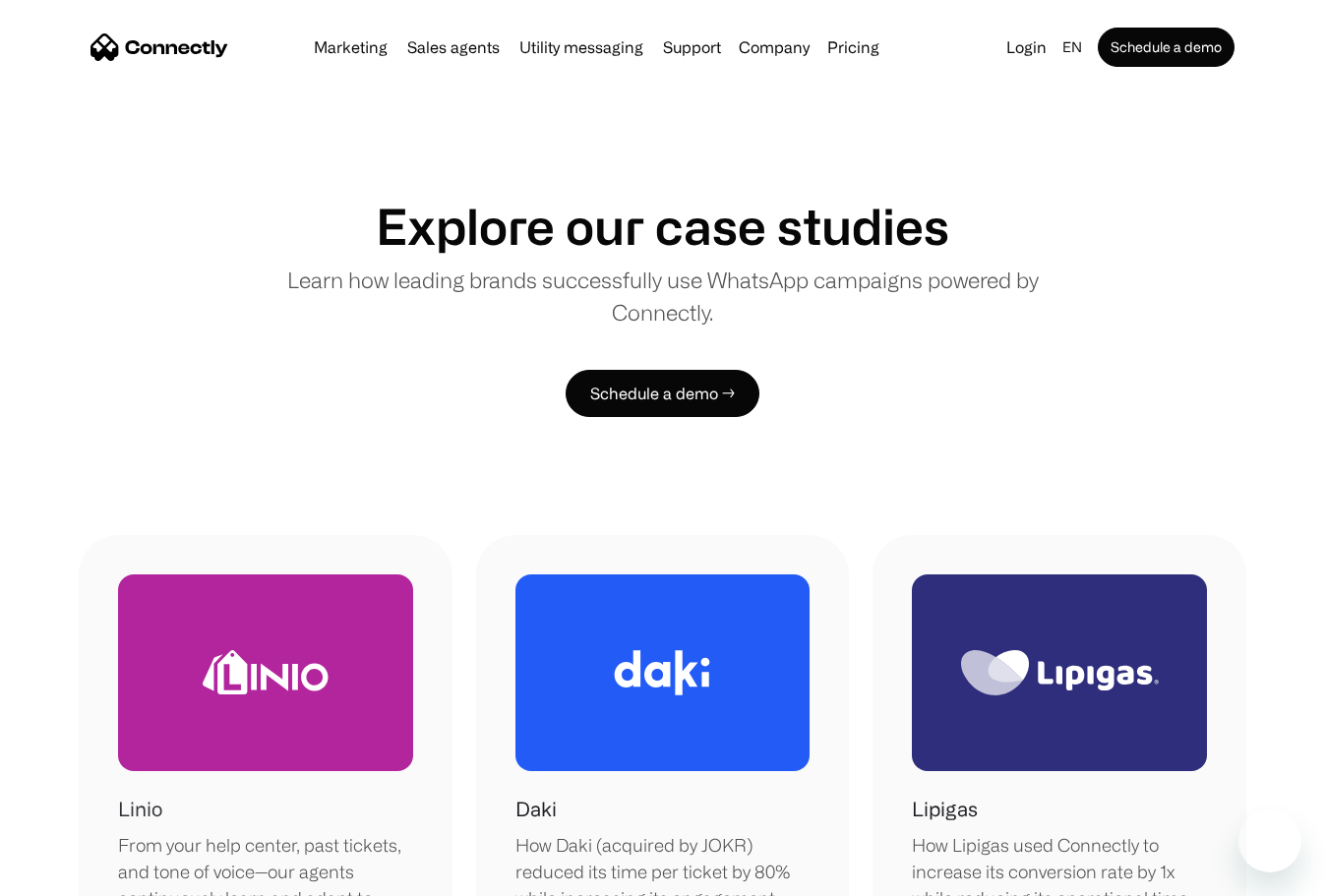 scroll, scrollTop: 418, scrollLeft: 0, axis: vertical 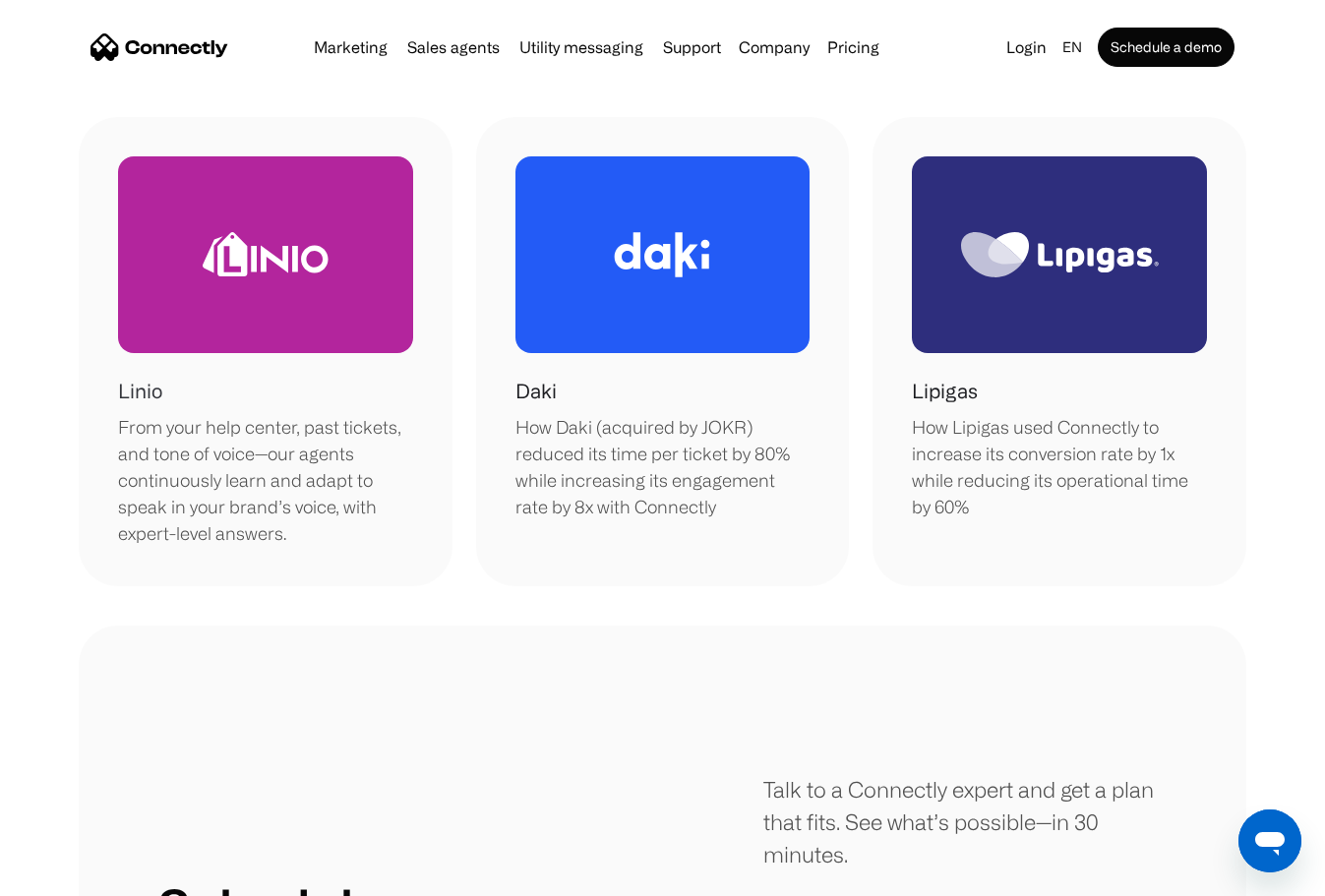 click at bounding box center [266, 255] 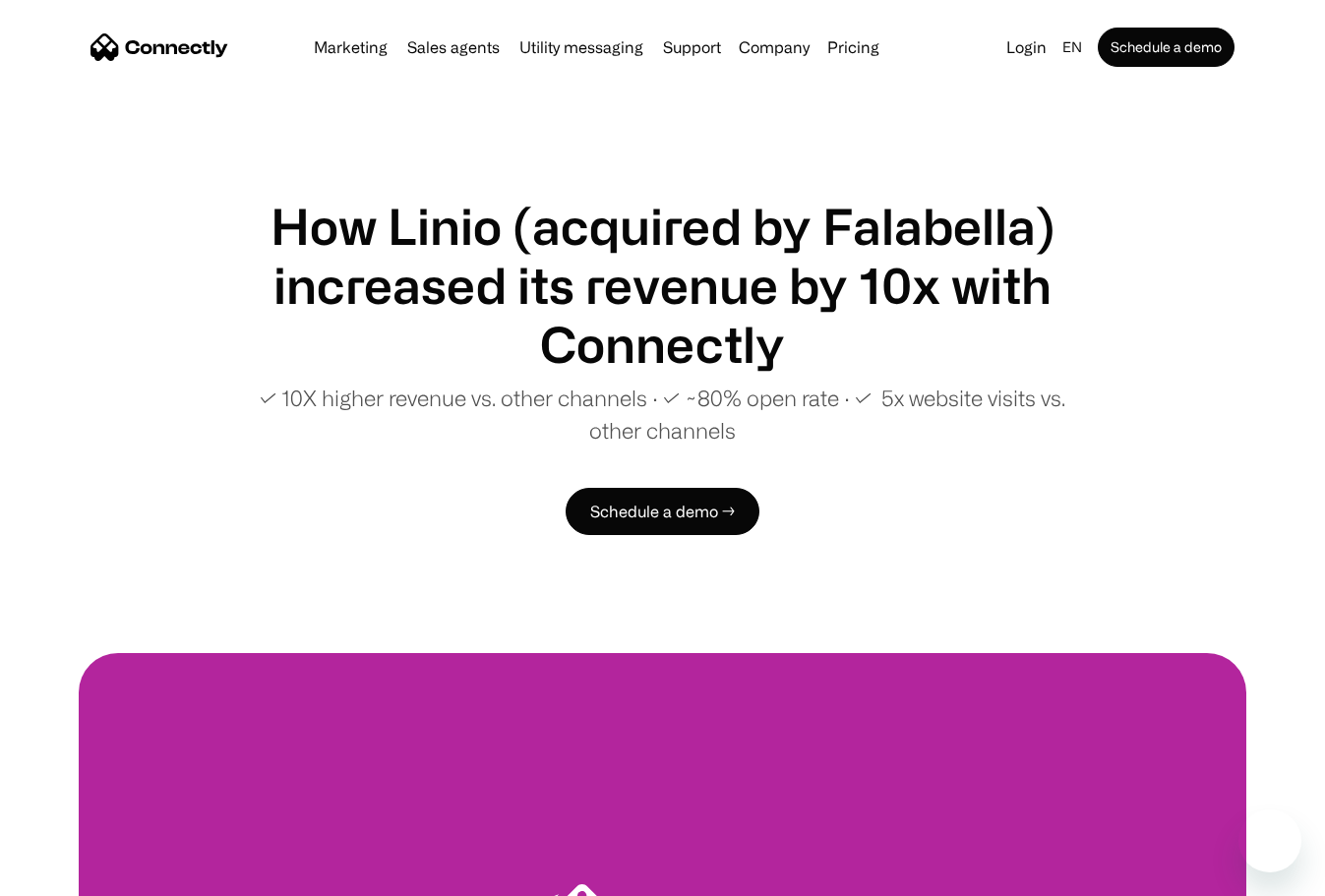 scroll, scrollTop: 0, scrollLeft: 0, axis: both 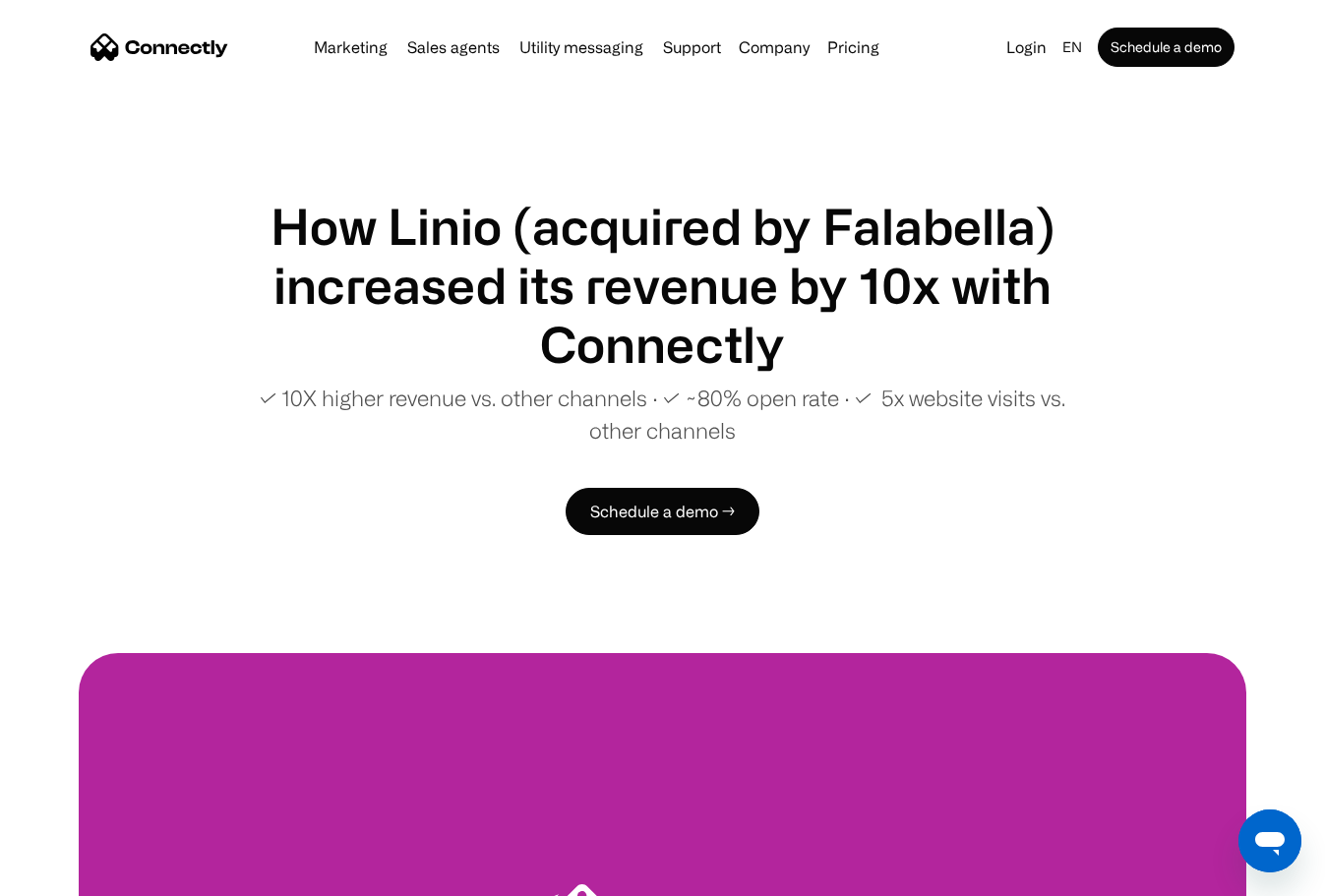 click on "How Linio (acquired by Falabella) increased its revenue by 10x with Connectly" at bounding box center (662, 285) 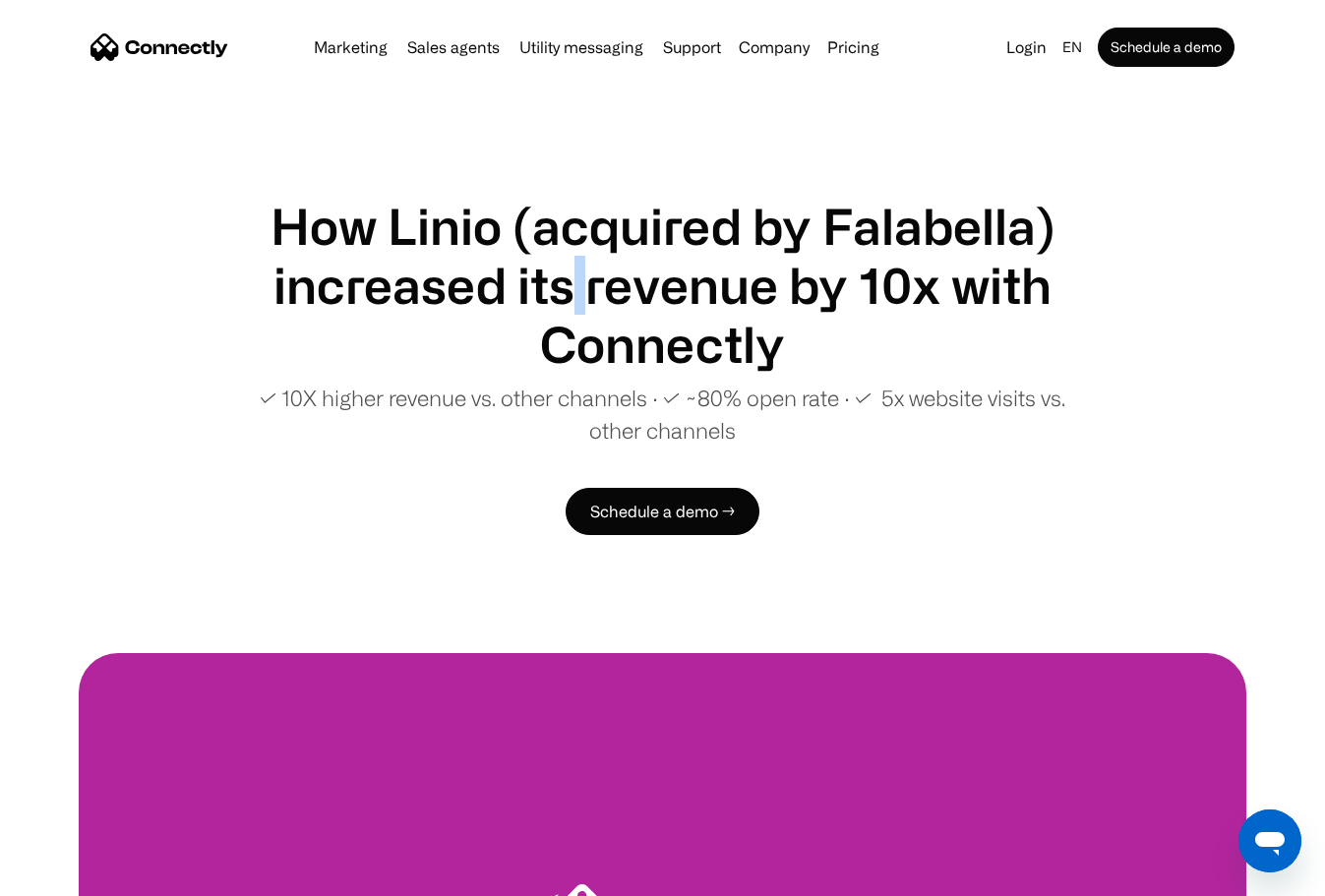 click on "How Linio (acquired by Falabella) increased its revenue by 10x with Connectly" at bounding box center [662, 285] 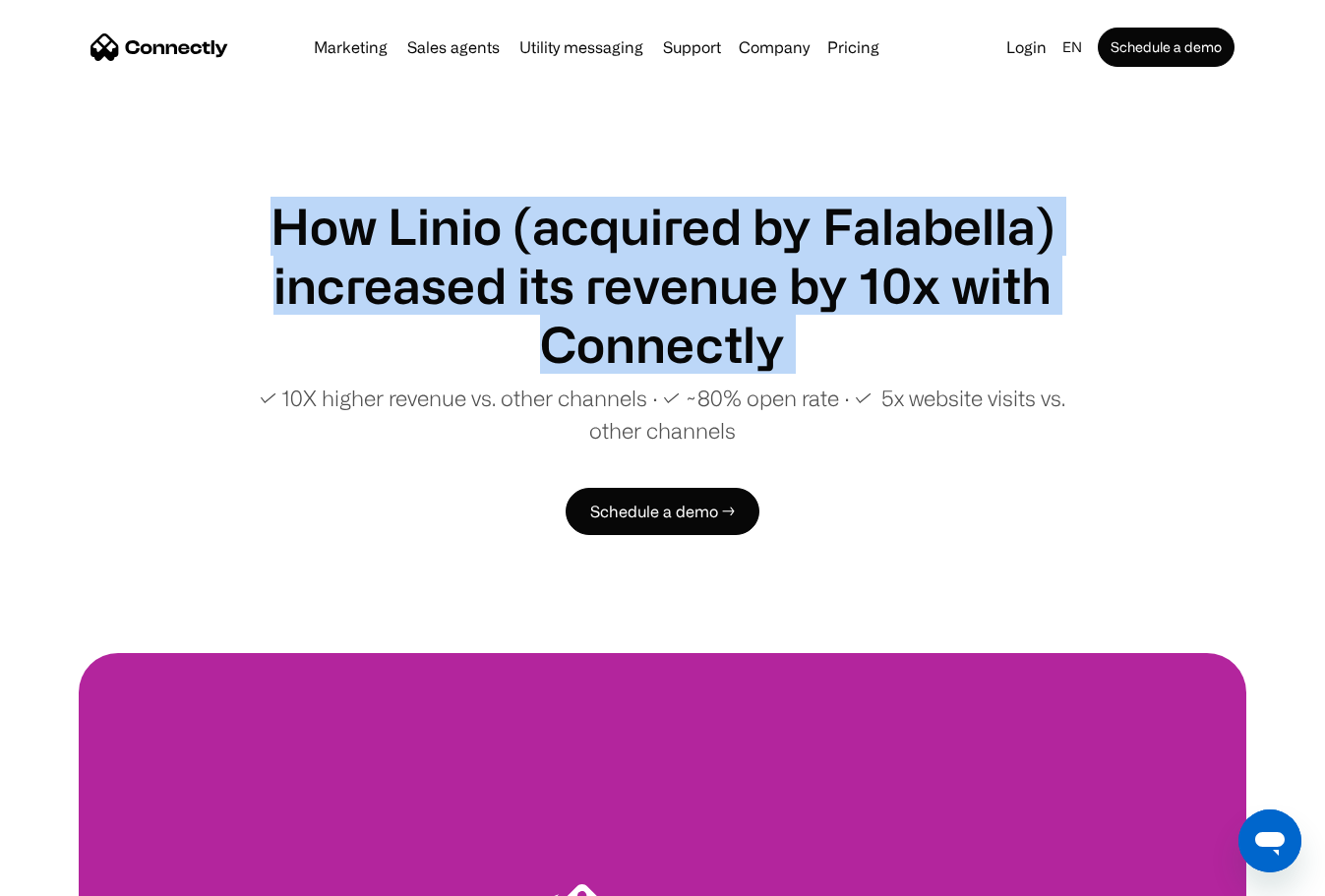 click on "How Linio (acquired by Falabella) increased its revenue by 10x with Connectly" at bounding box center [662, 285] 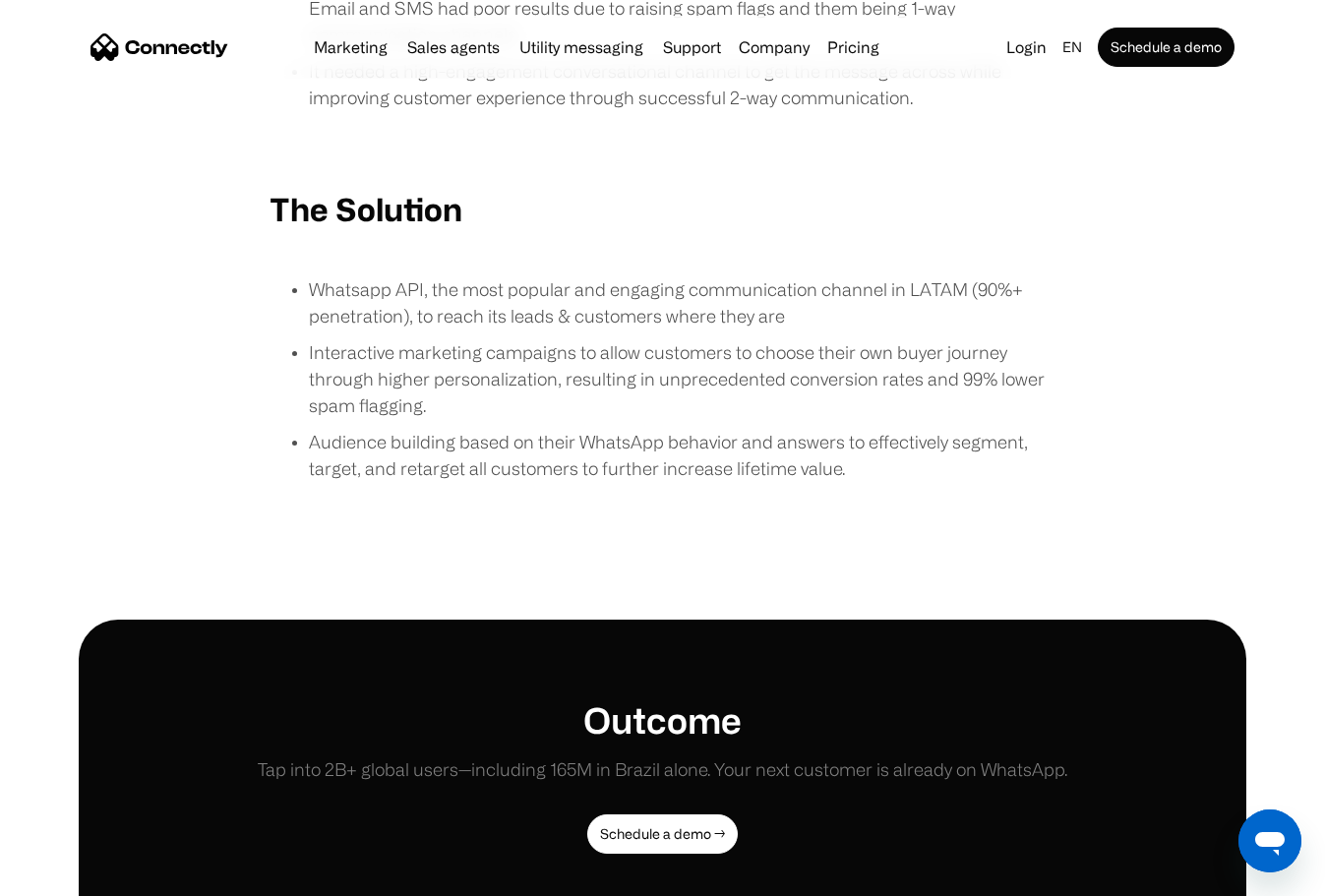 scroll, scrollTop: 1410, scrollLeft: 0, axis: vertical 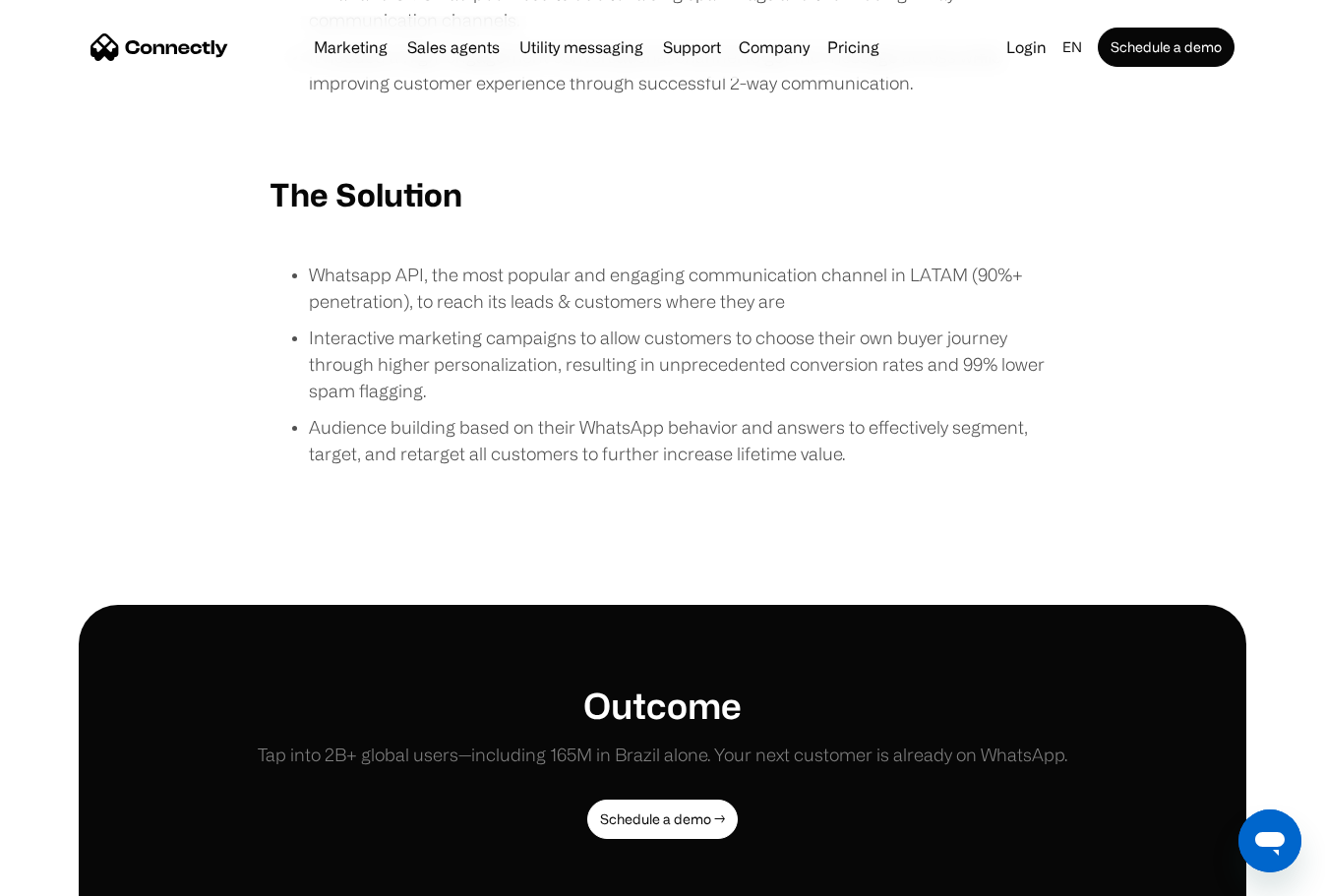click on "Whatsapp API, the most popular and engaging communication channel in LATAM (90%+ penetration), to reach its leads & customers where they are" at bounding box center [683, 288] 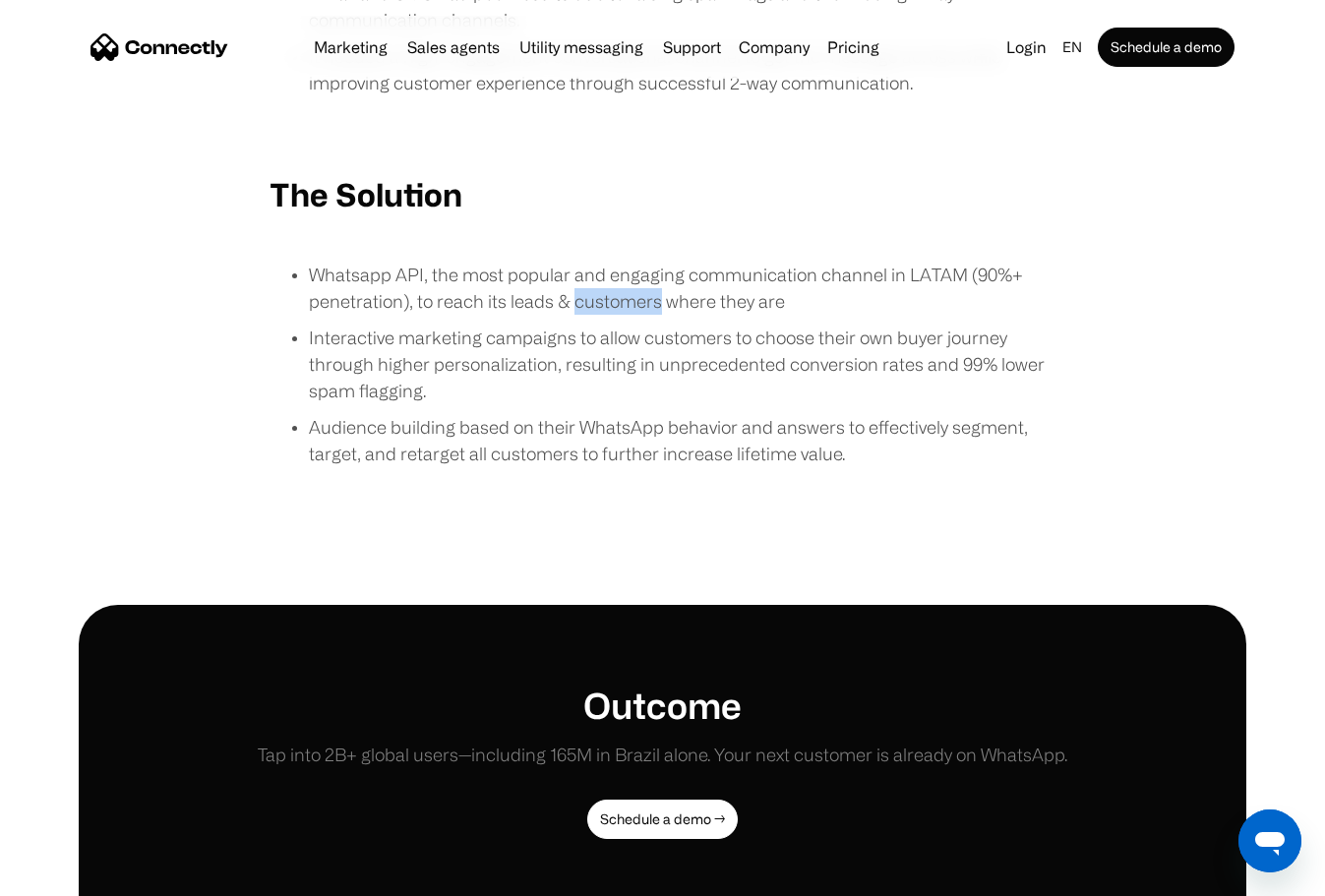 click on "Whatsapp API, the most popular and engaging communication channel in LATAM (90%+ penetration), to reach its leads & customers where they are" at bounding box center (683, 288) 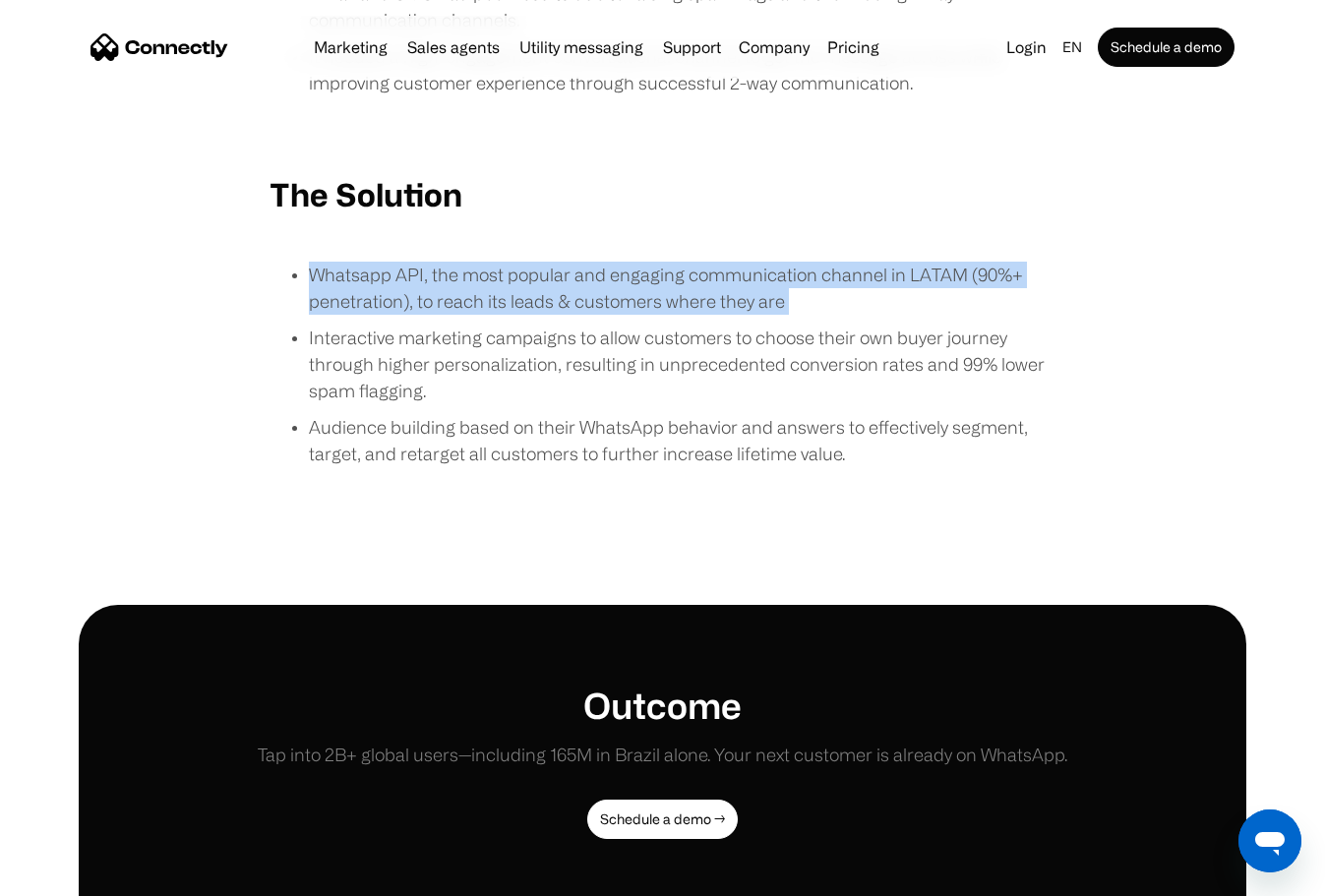 click on "Whatsapp API, the most popular and engaging communication channel in LATAM (90%+ penetration), to reach its leads & customers where they are" at bounding box center [683, 288] 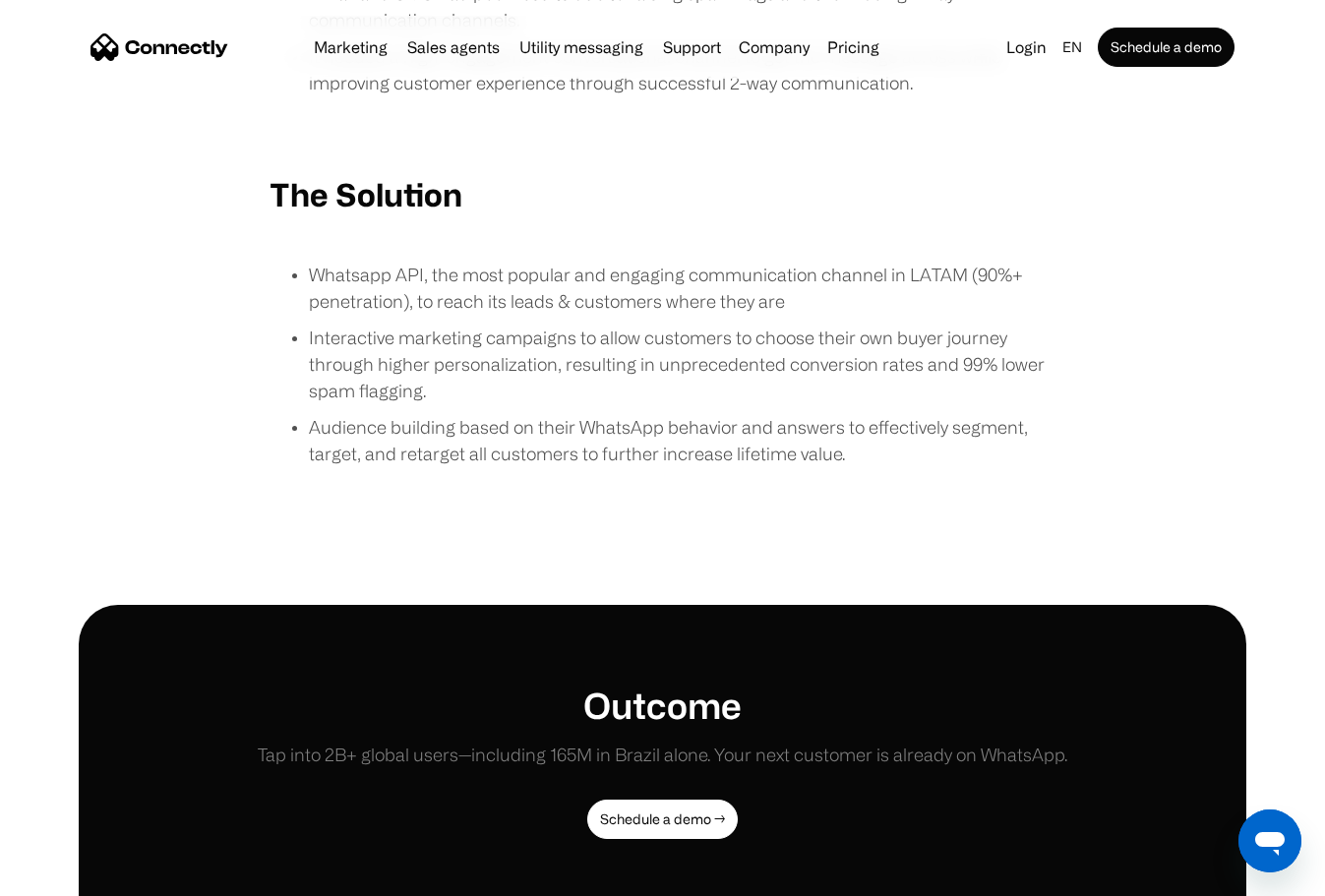 click on "Interactive marketing campaigns to allow customers to choose their own buyer journey through higher personalization, resulting in unprecedented conversion rates and 99% lower spam flagging." at bounding box center (683, 364) 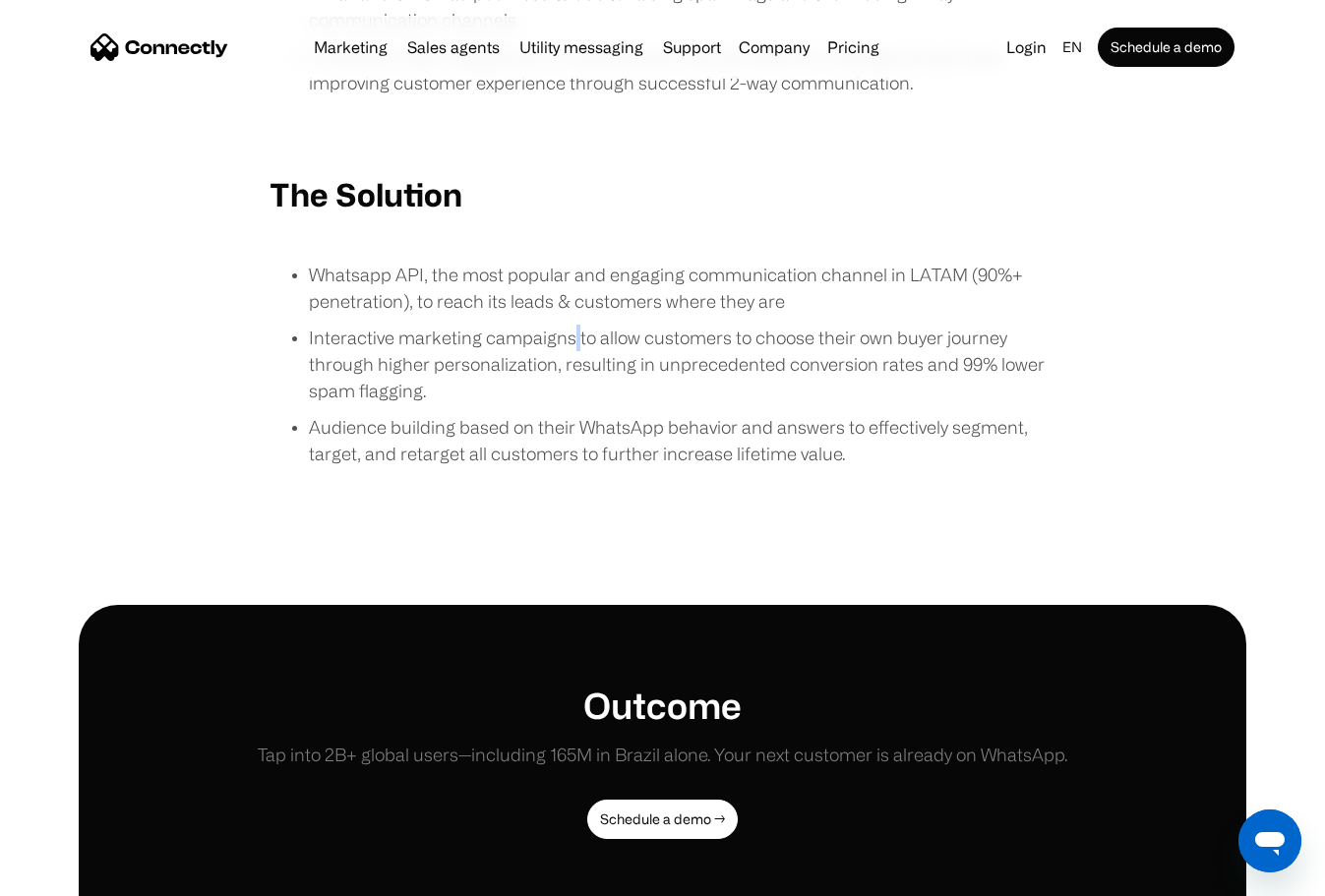 click on "Interactive marketing campaigns to allow customers to choose their own buyer journey through higher personalization, resulting in unprecedented conversion rates and 99% lower spam flagging." at bounding box center (683, 364) 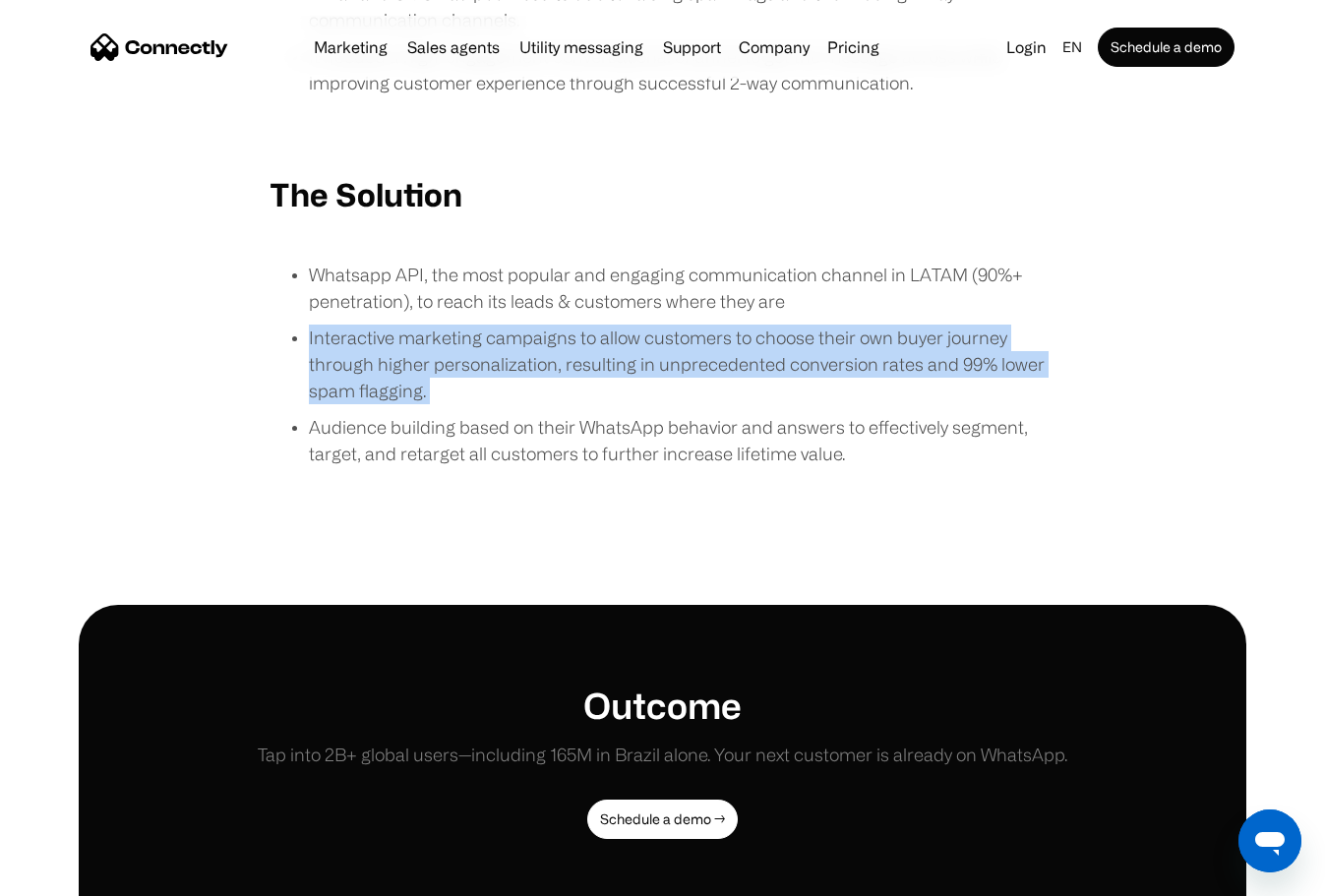 click on "Interactive marketing campaigns to allow customers to choose their own buyer journey through higher personalization, resulting in unprecedented conversion rates and 99% lower spam flagging." at bounding box center [683, 364] 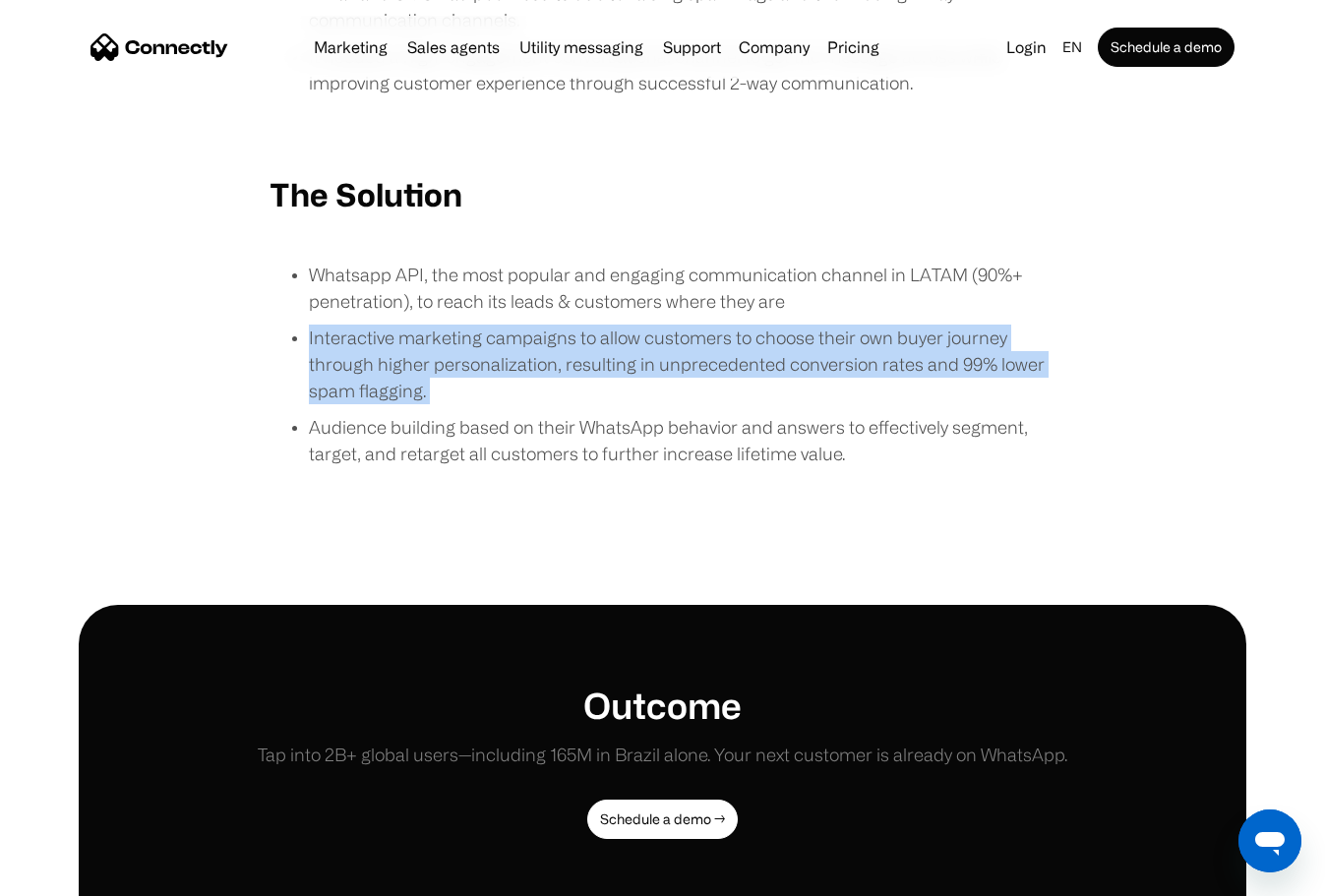 click on "Interactive marketing campaigns to allow customers to choose their own buyer journey through higher personalization, resulting in unprecedented conversion rates and 99% lower spam flagging." at bounding box center (683, 364) 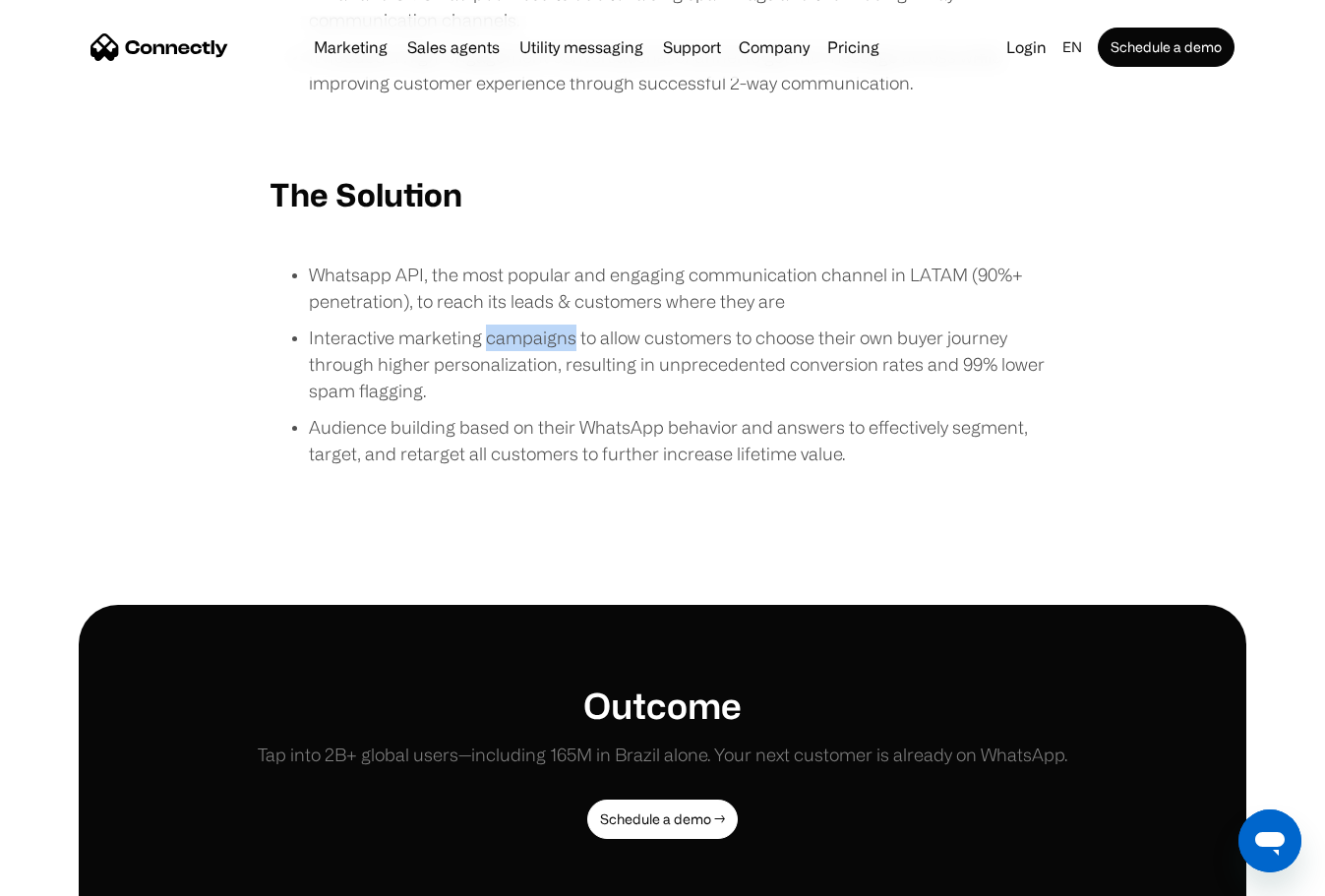 click on "Interactive marketing campaigns to allow customers to choose their own buyer journey through higher personalization, resulting in unprecedented conversion rates and 99% lower spam flagging." at bounding box center [683, 364] 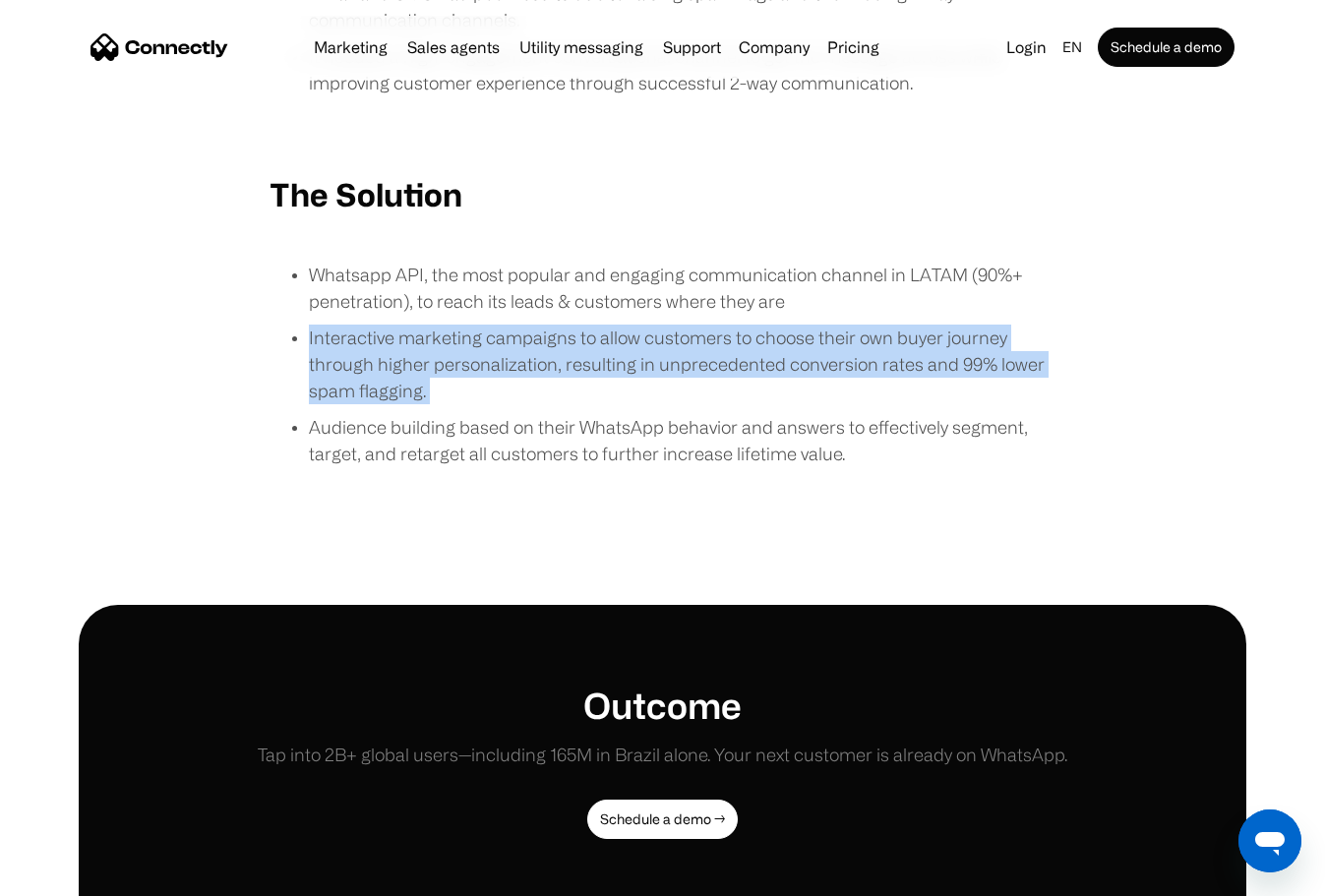 click on "Interactive marketing campaigns to allow customers to choose their own buyer journey through higher personalization, resulting in unprecedented conversion rates and 99% lower spam flagging." at bounding box center (683, 364) 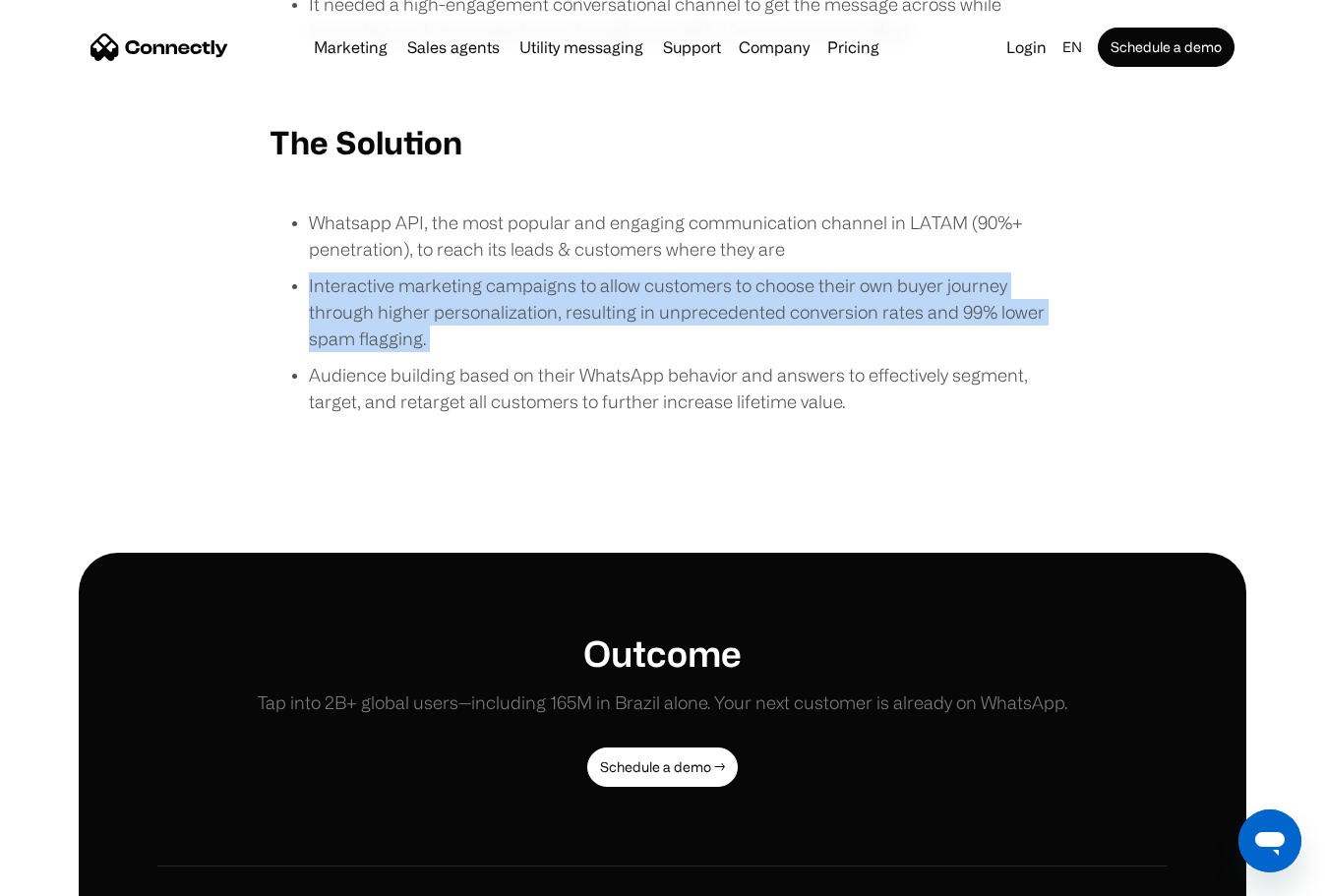 scroll, scrollTop: 1466, scrollLeft: 0, axis: vertical 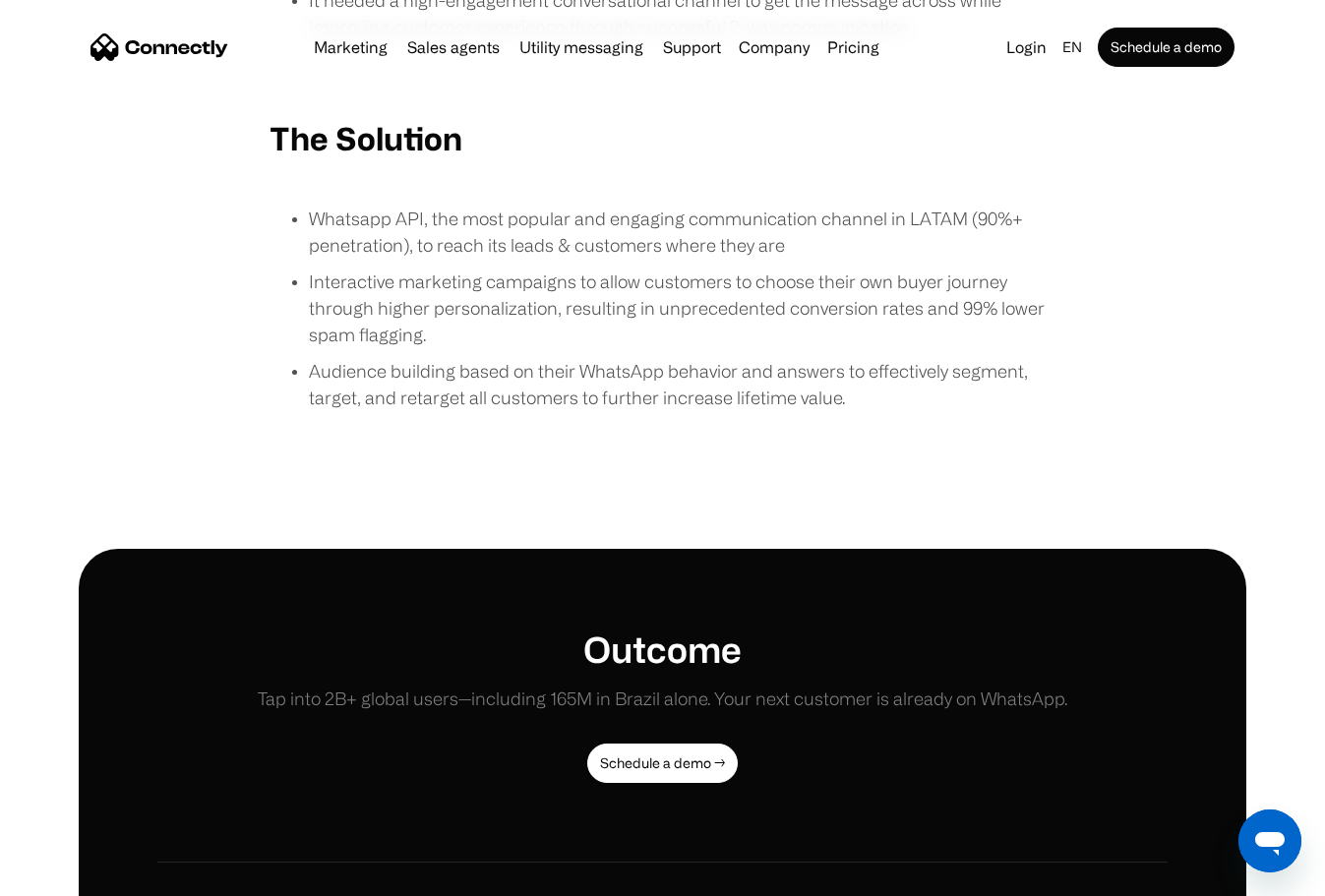 click on "Audience building based on their WhatsApp behavior and answers to effectively segment, target, and retarget all customers to further increase lifetime value." at bounding box center (683, 385) 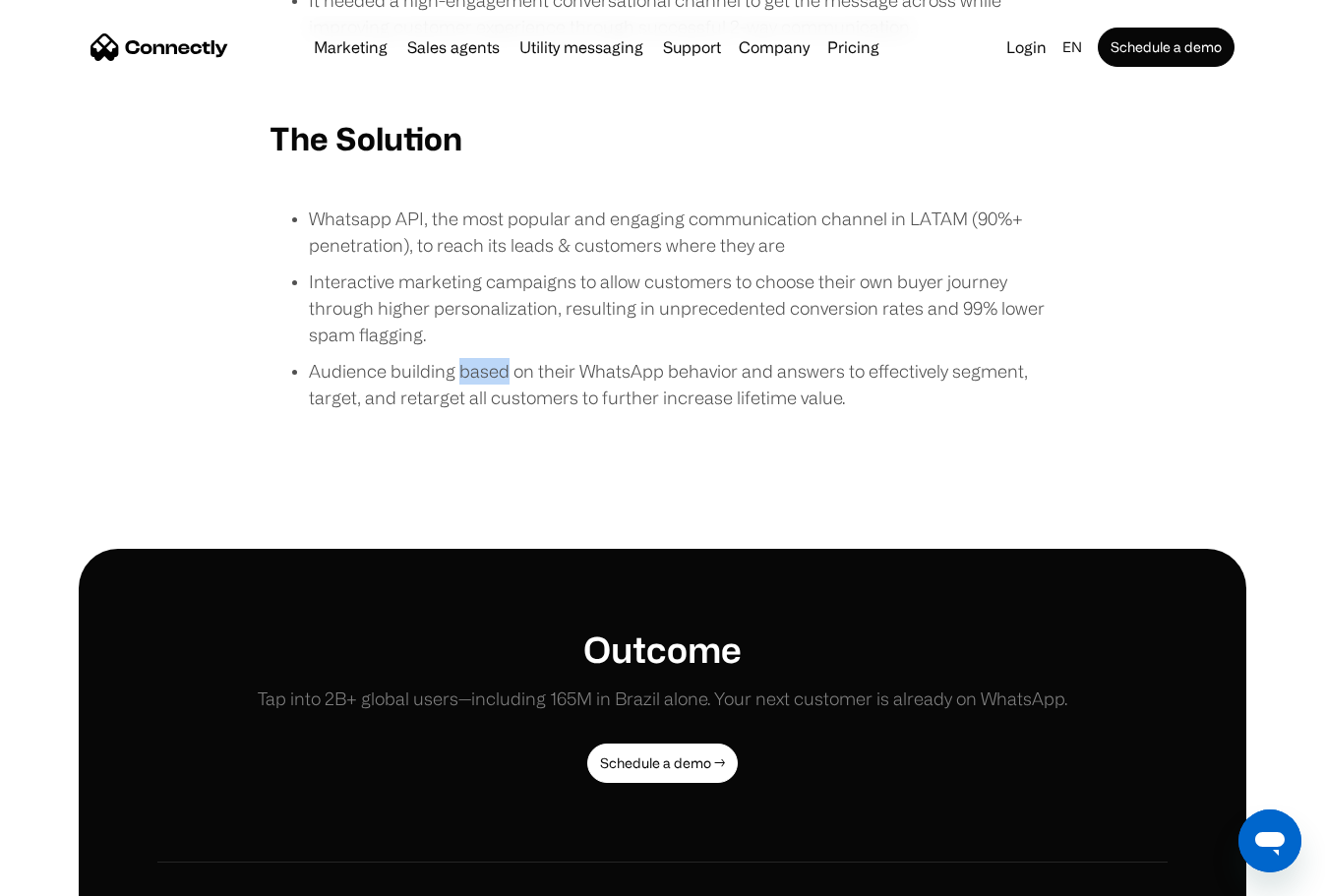 click on "Audience building based on their WhatsApp behavior and answers to effectively segment, target, and retarget all customers to further increase lifetime value." at bounding box center (683, 385) 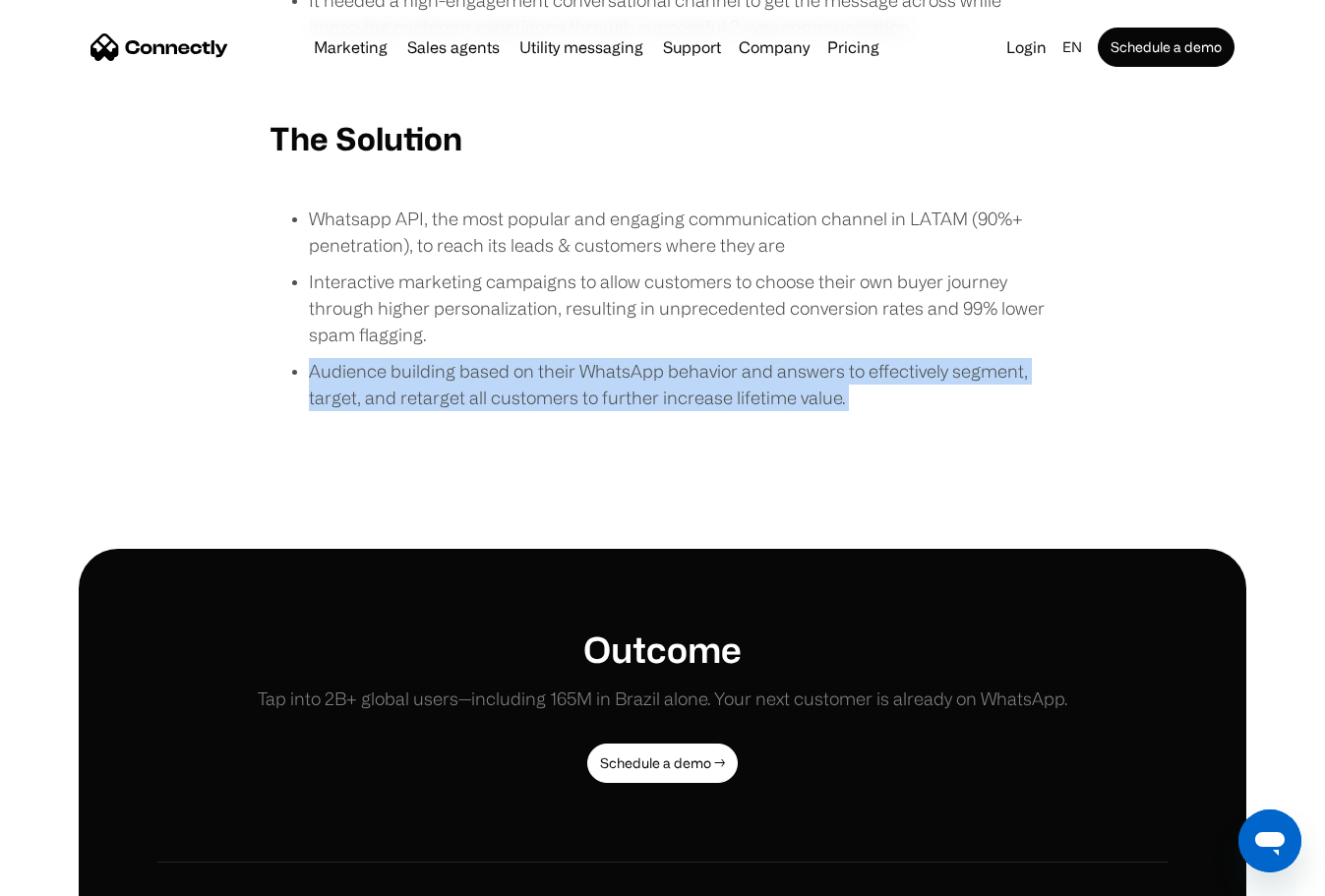 click on "Audience building based on their WhatsApp behavior and answers to effectively segment, target, and retarget all customers to further increase lifetime value." at bounding box center (683, 385) 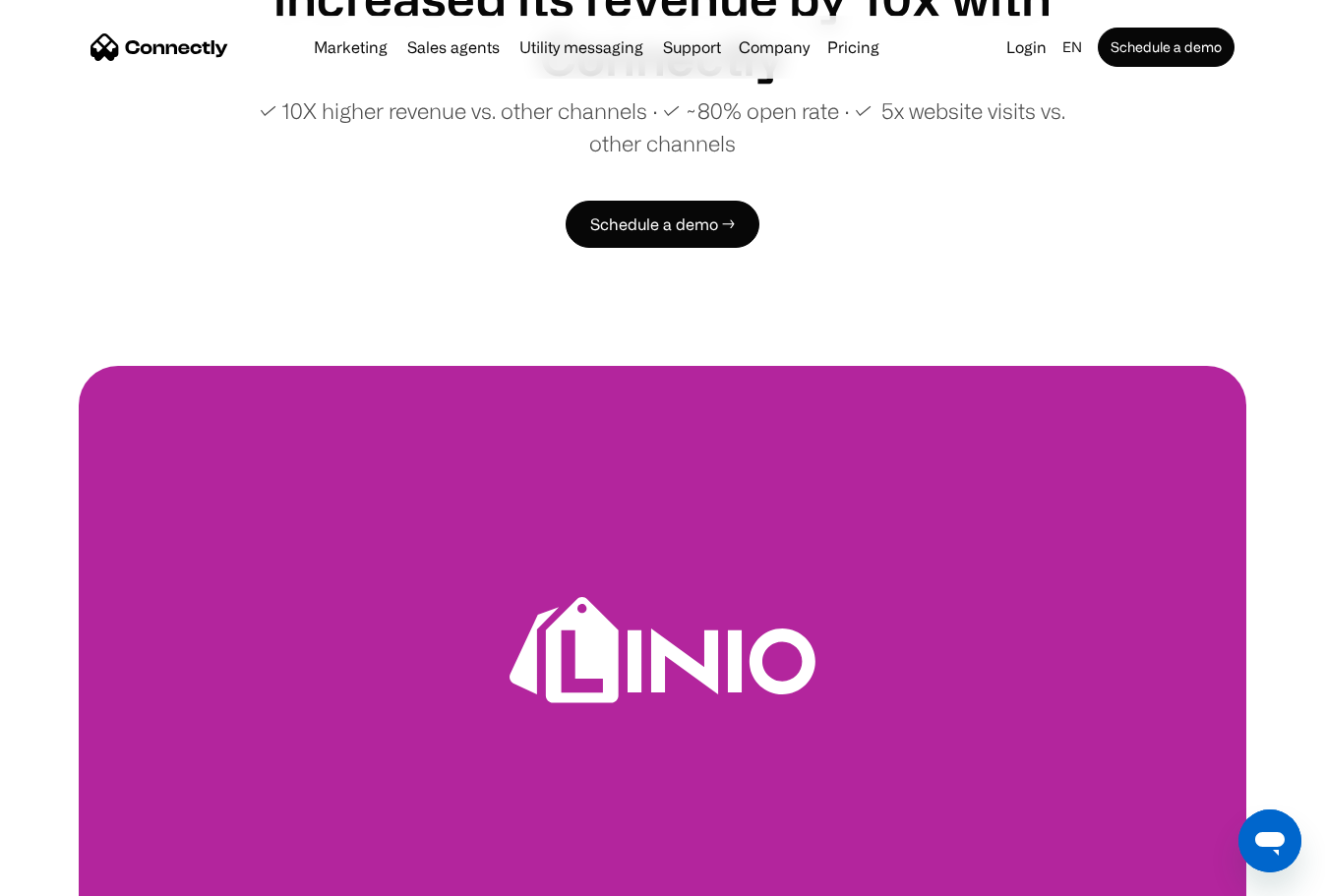 scroll, scrollTop: 282, scrollLeft: 0, axis: vertical 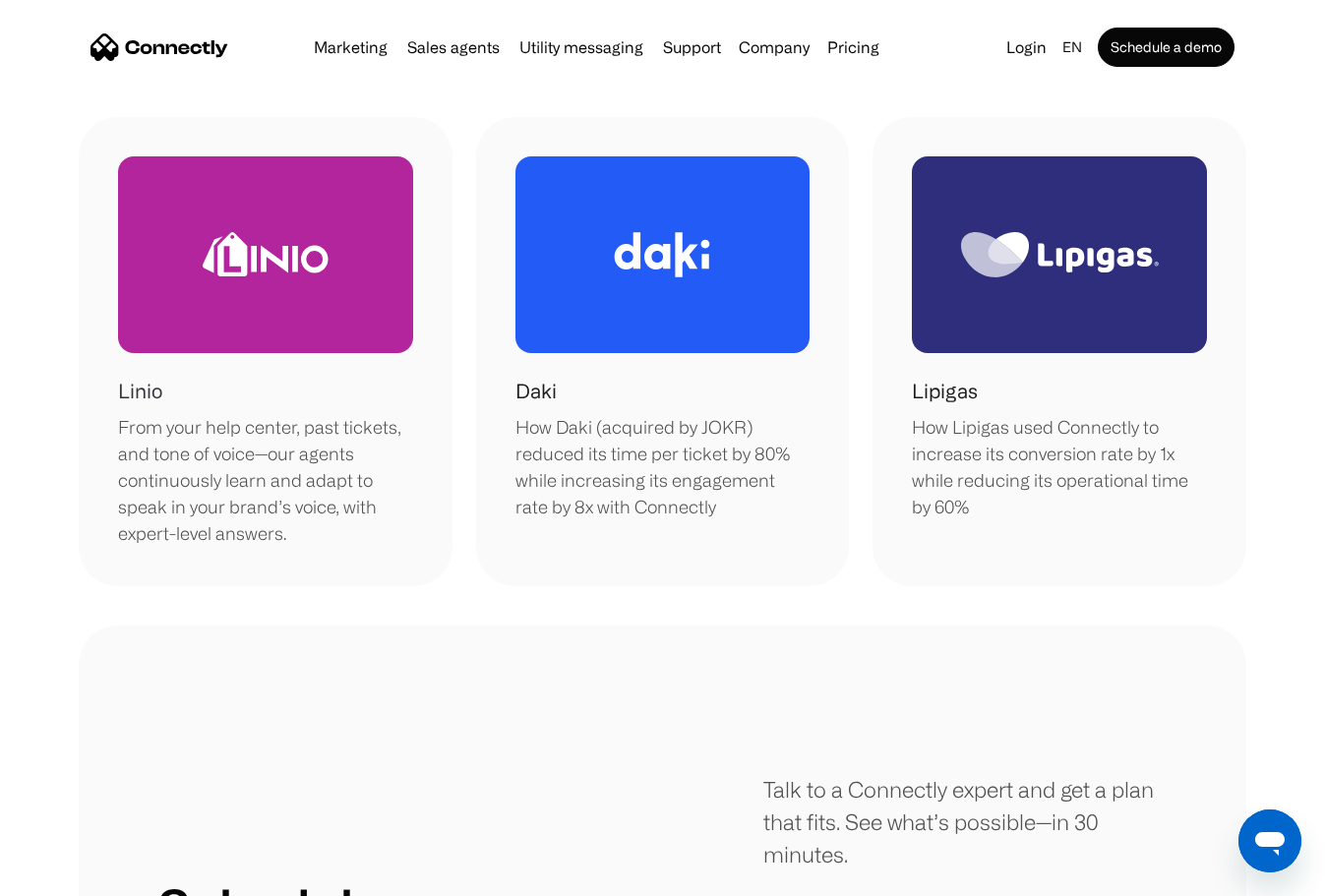 click at bounding box center (266, 255) 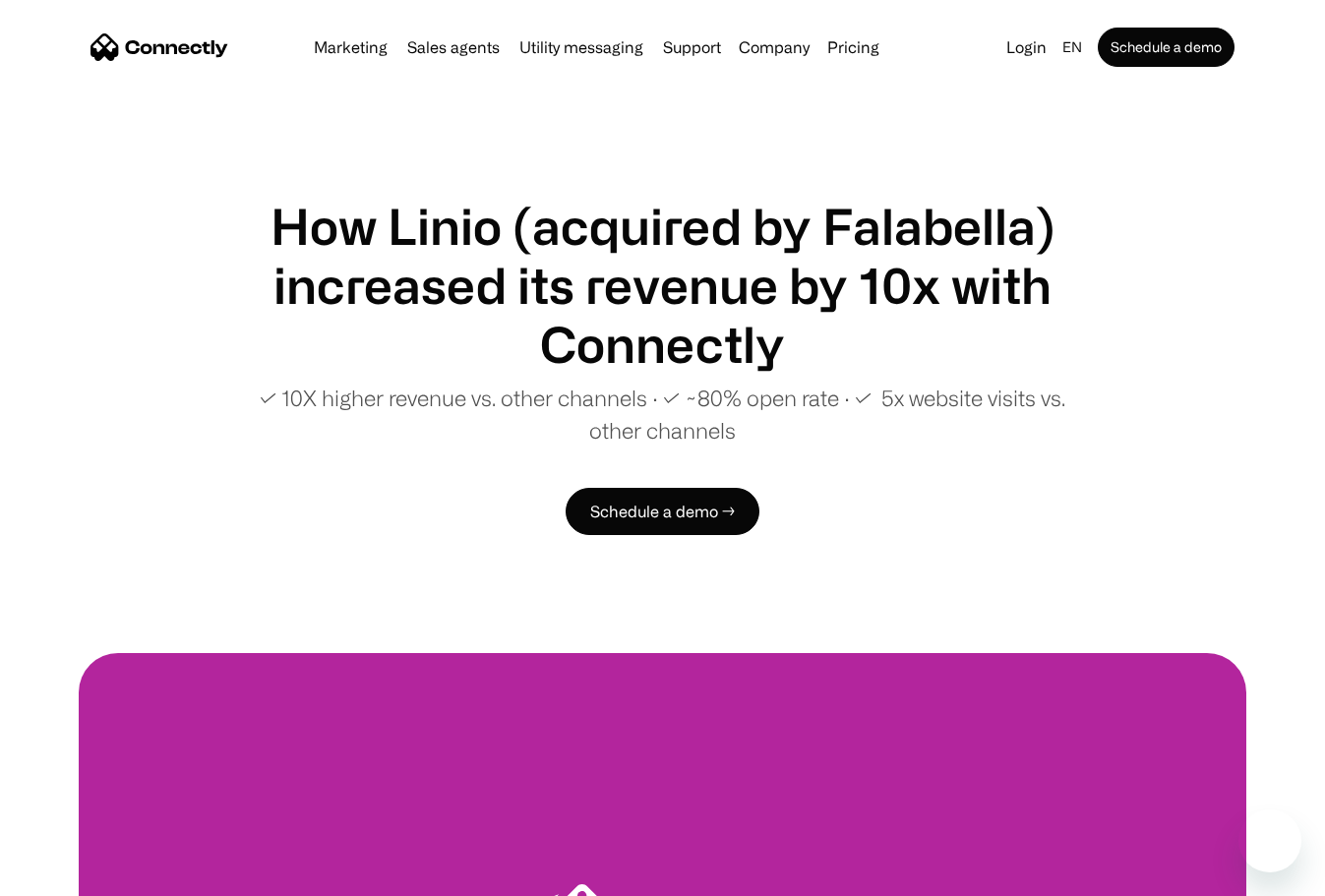 scroll, scrollTop: 0, scrollLeft: 0, axis: both 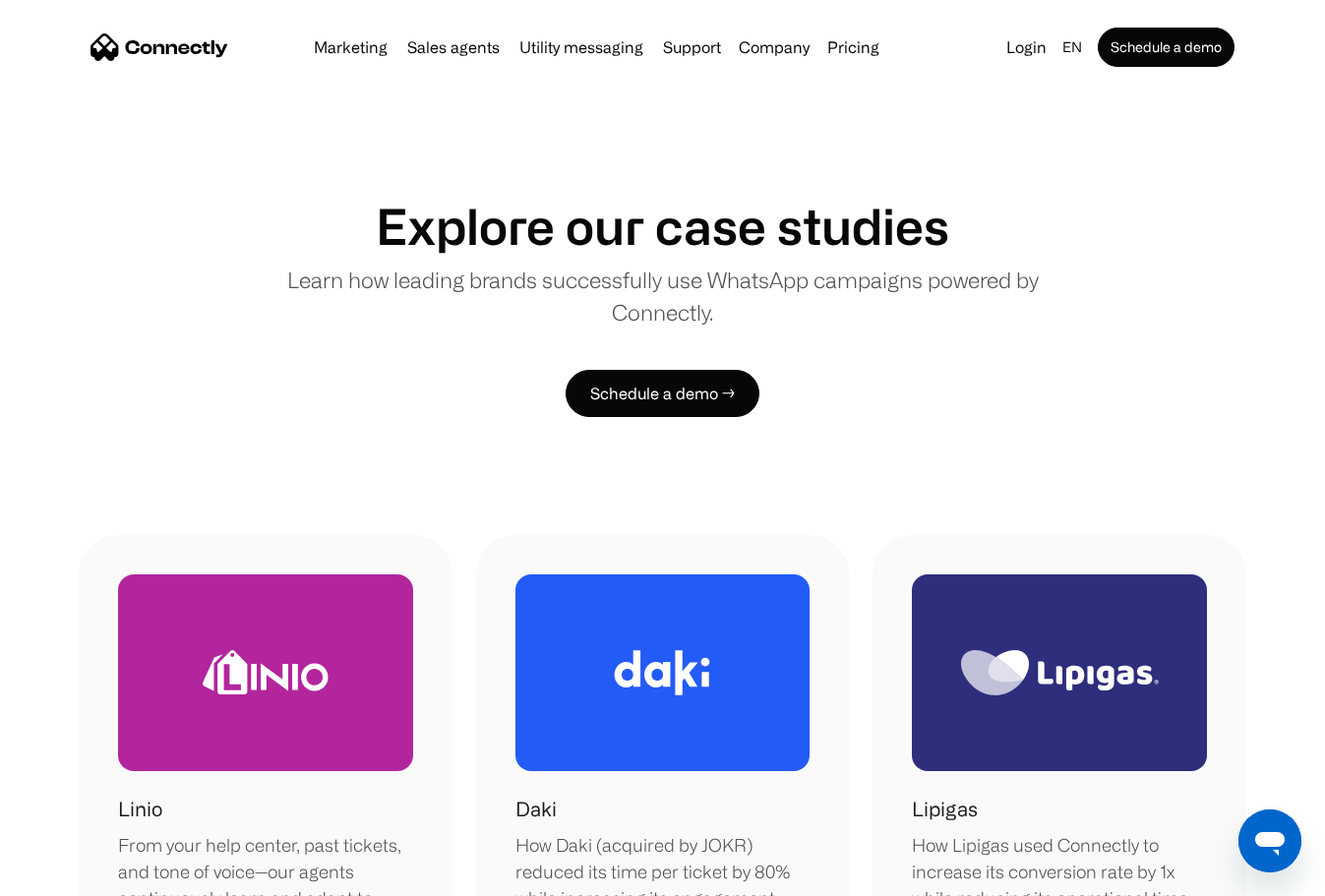 click at bounding box center [159, 47] 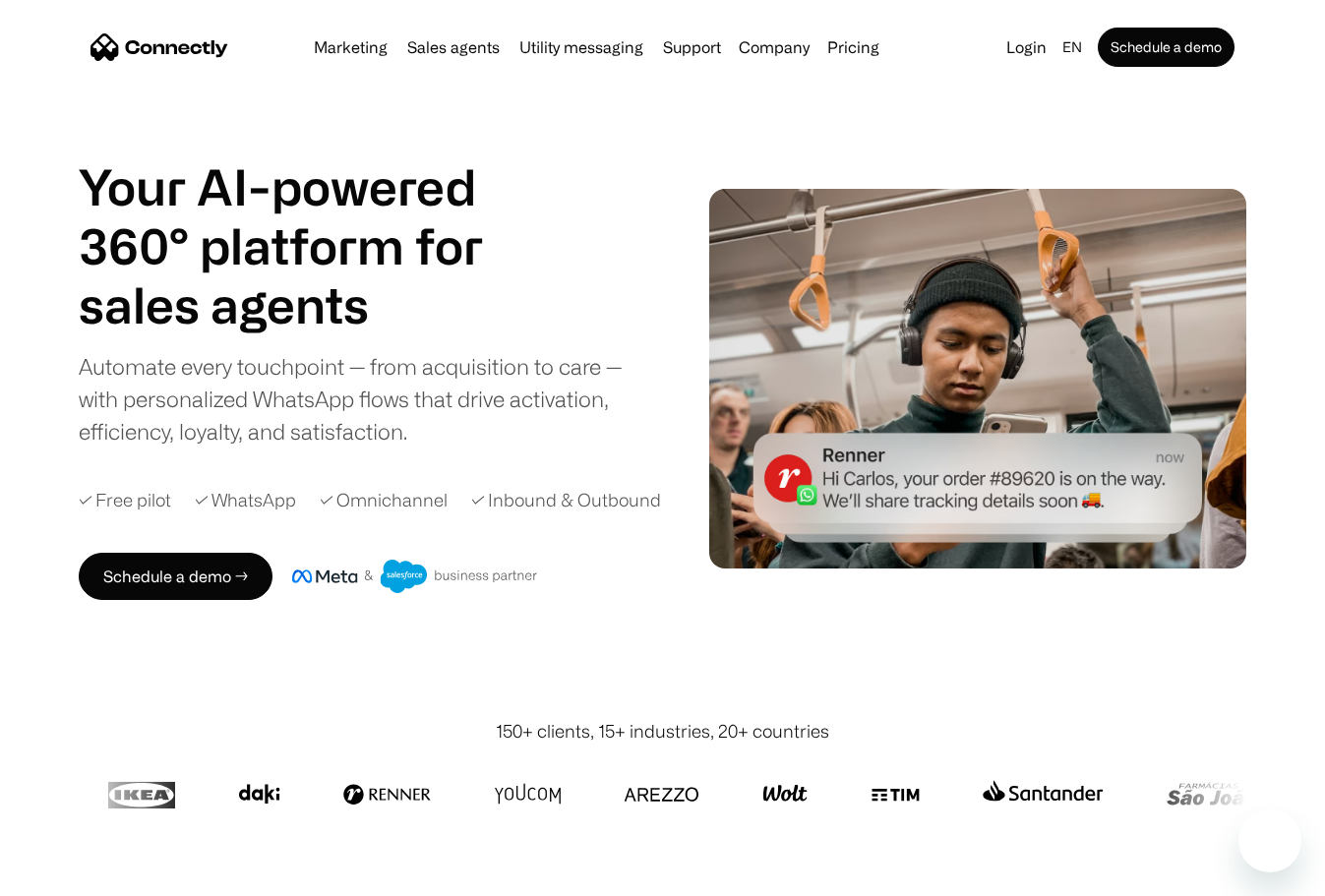 scroll, scrollTop: 0, scrollLeft: 0, axis: both 